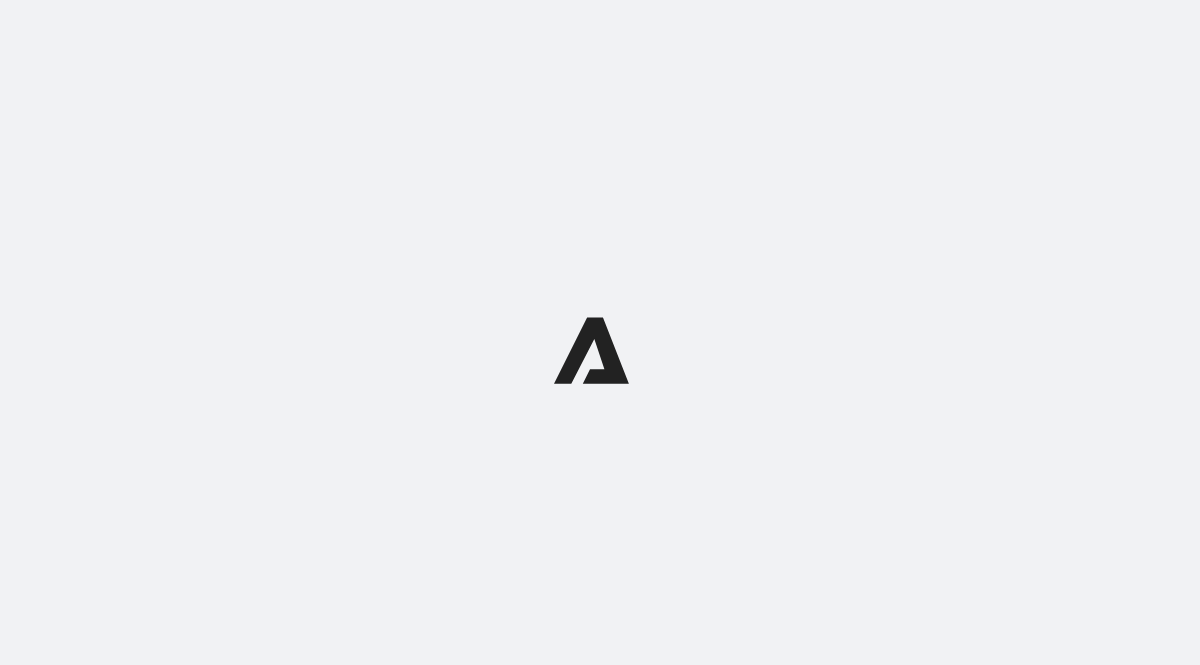 scroll, scrollTop: 0, scrollLeft: 0, axis: both 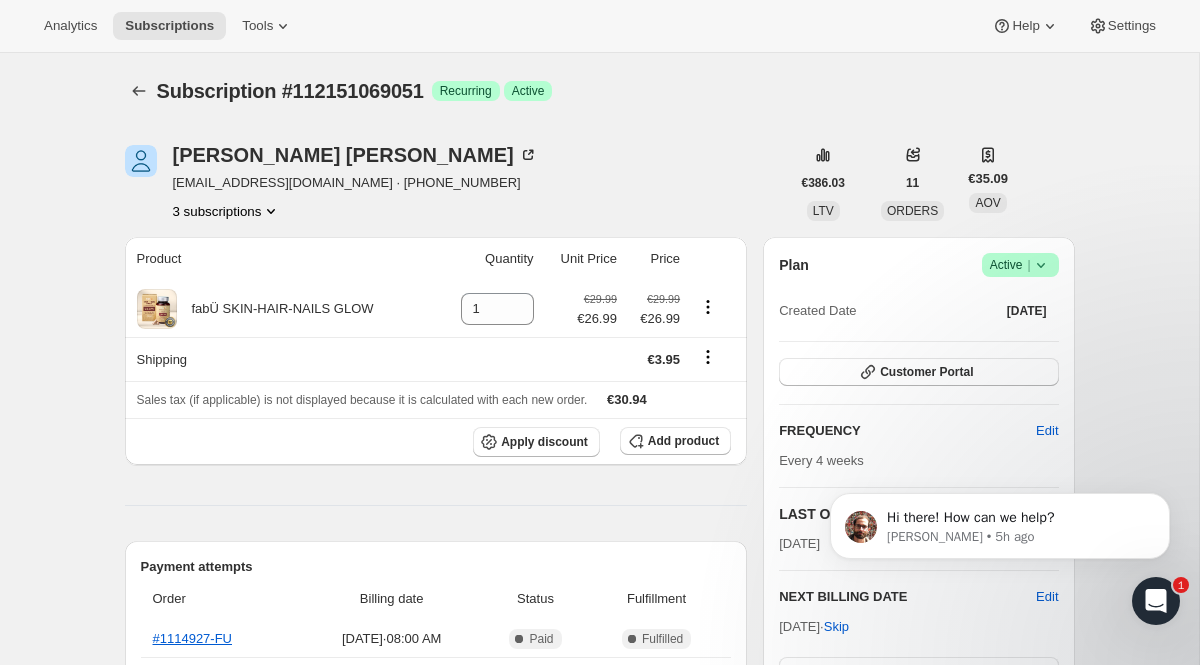 click on "Success Active |" at bounding box center [1020, 265] 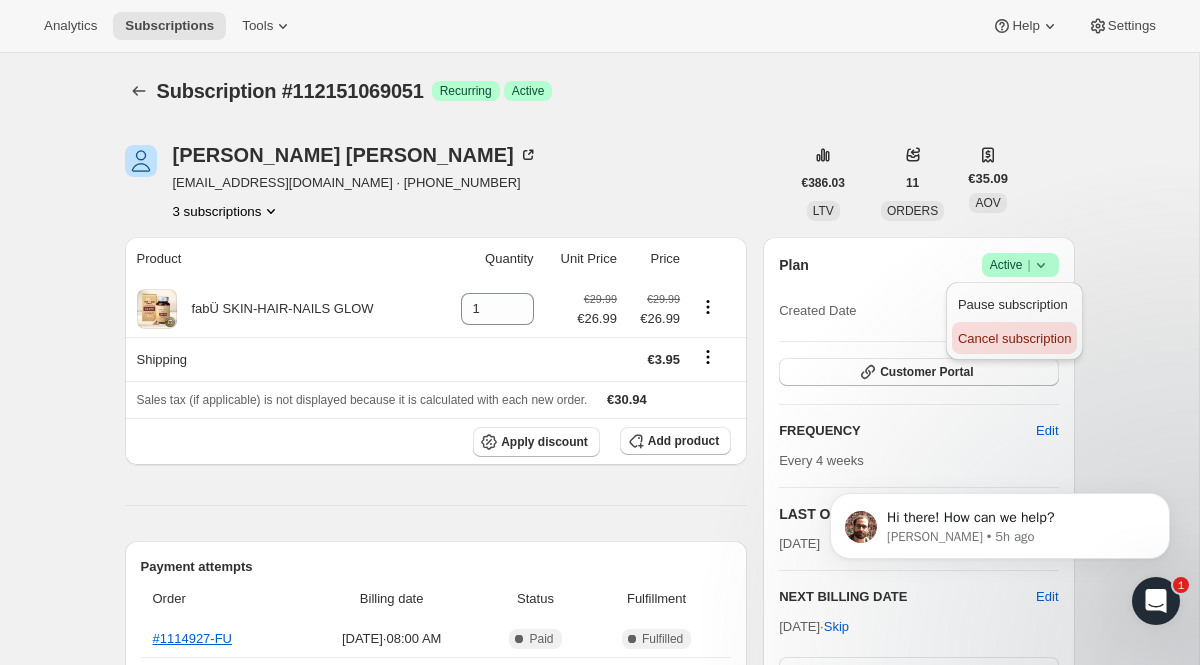 click on "Cancel subscription" at bounding box center (1014, 338) 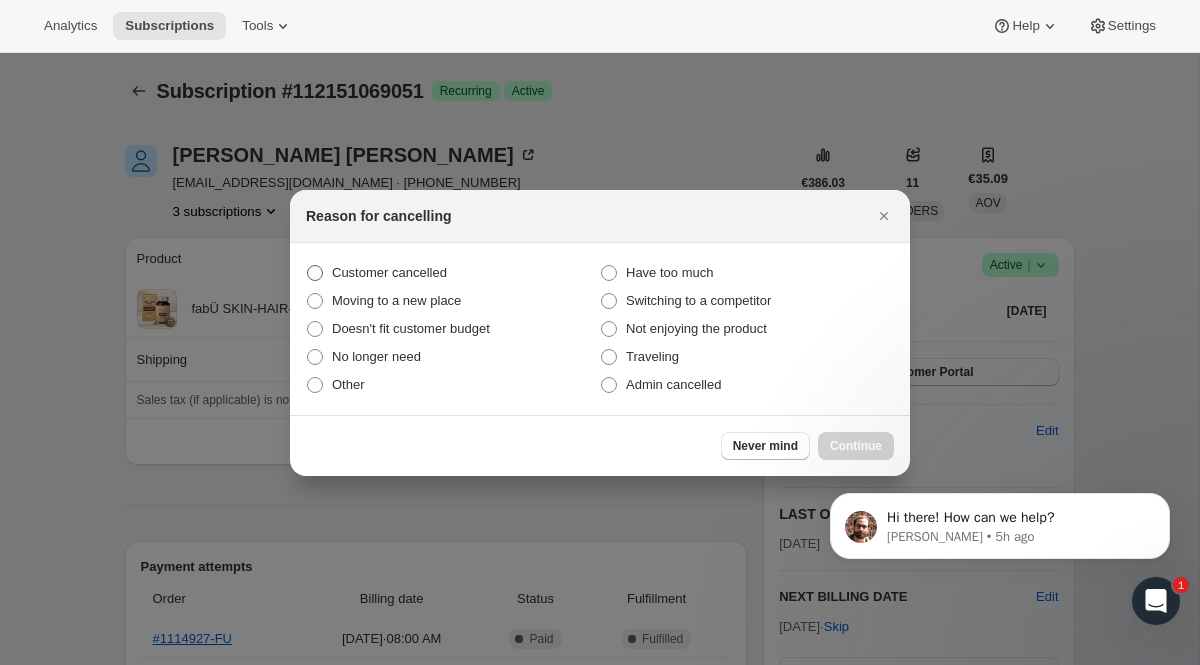 click on "Customer cancelled" at bounding box center [453, 273] 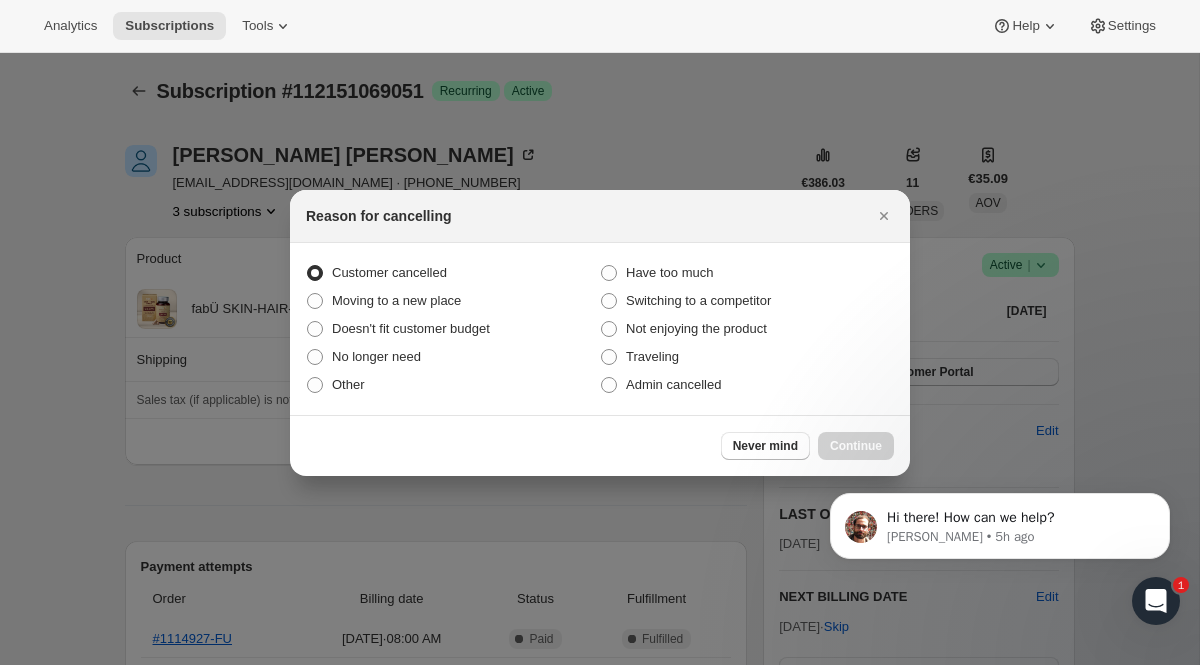 radio on "true" 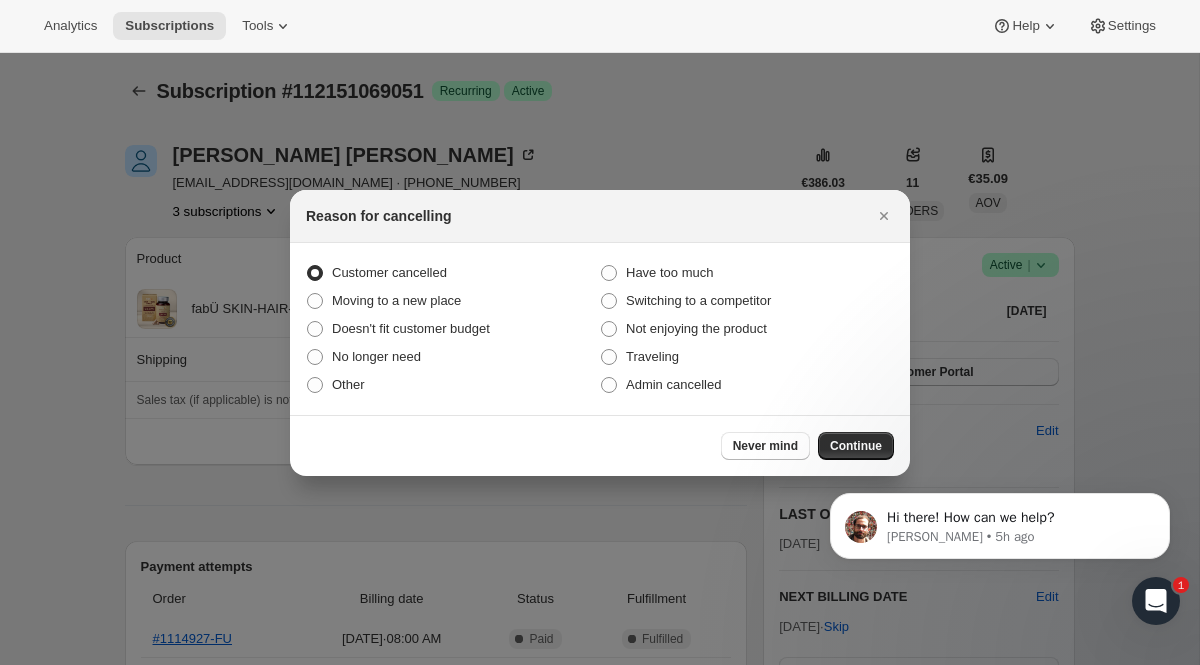 click on "Hi there! How can we help? Brian • 5h ago" at bounding box center [1000, 434] 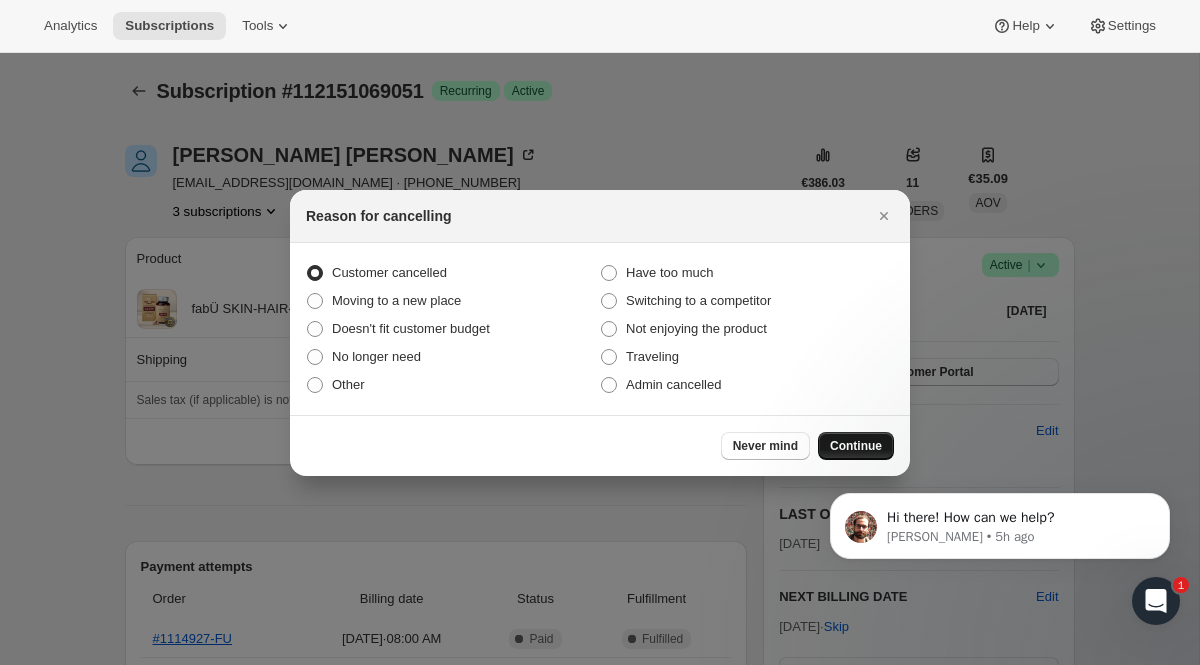 click on "Continue" at bounding box center (856, 446) 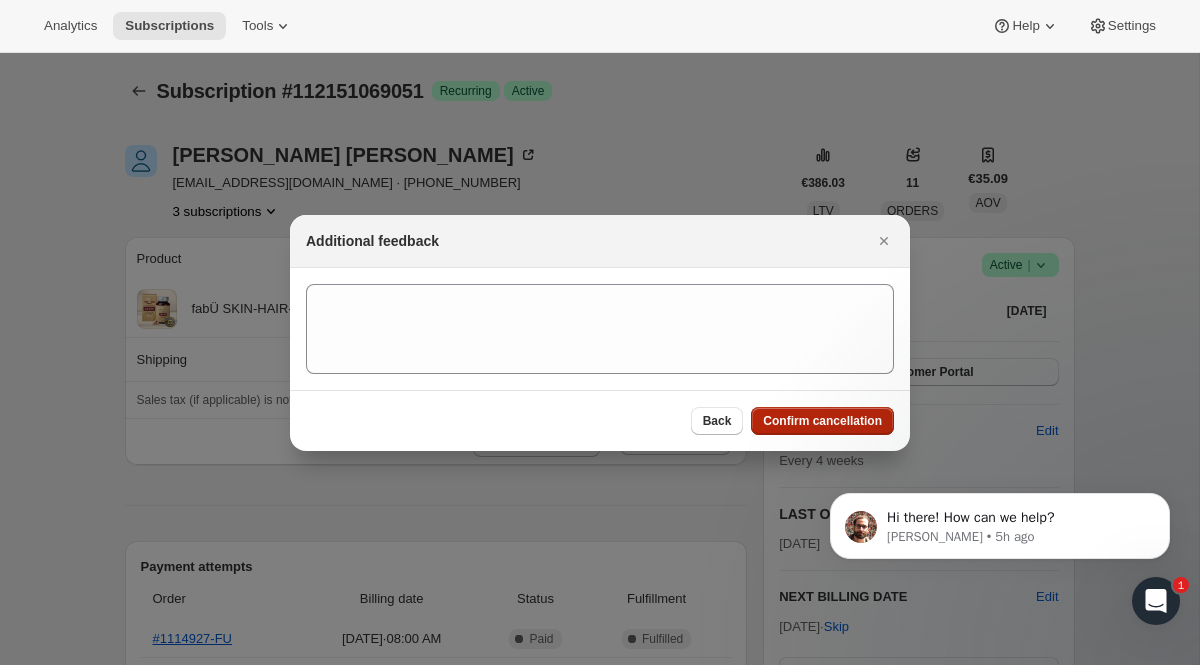 click on "Confirm cancellation" at bounding box center (822, 421) 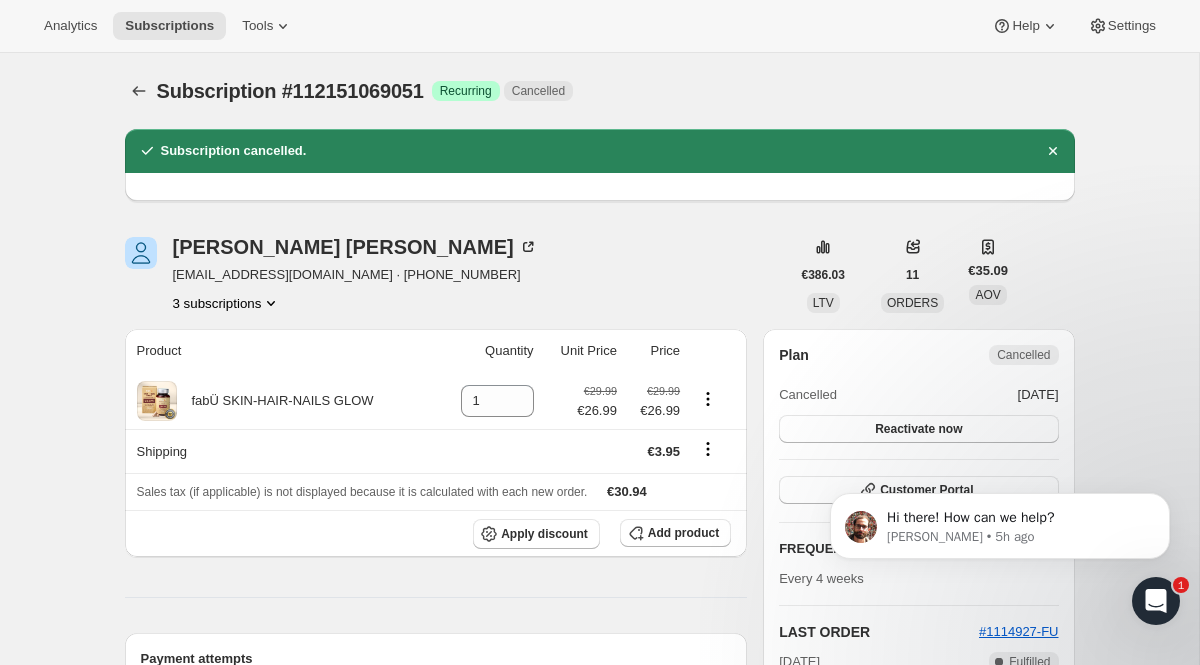 click 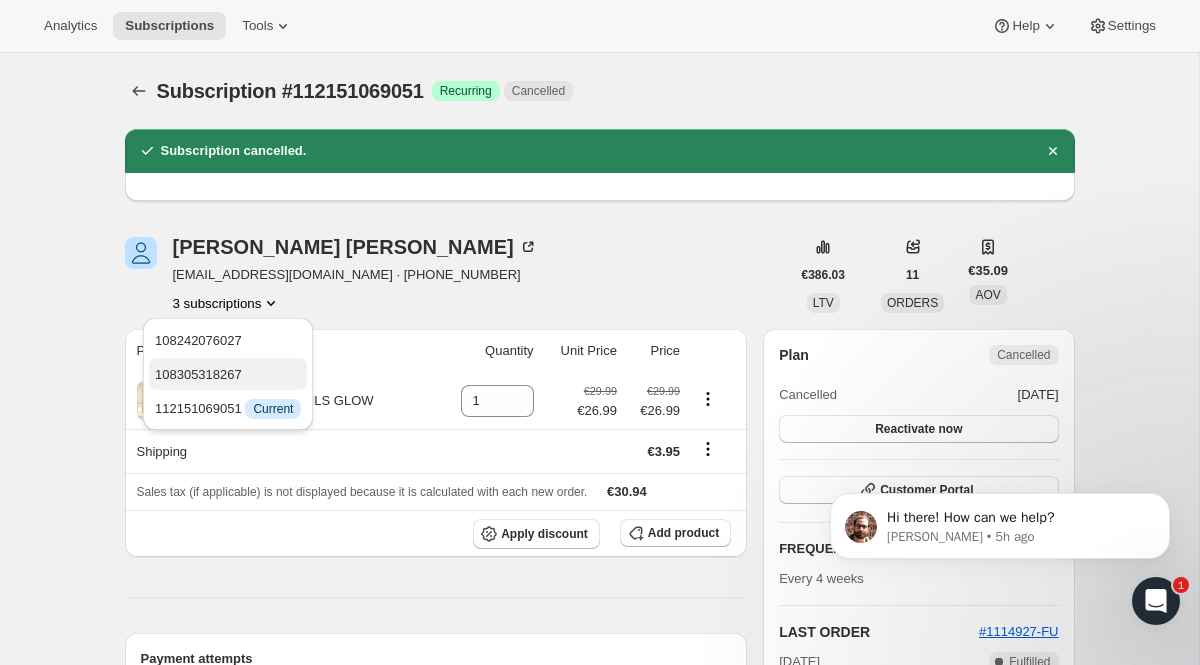 click on "108305318267" at bounding box center (228, 375) 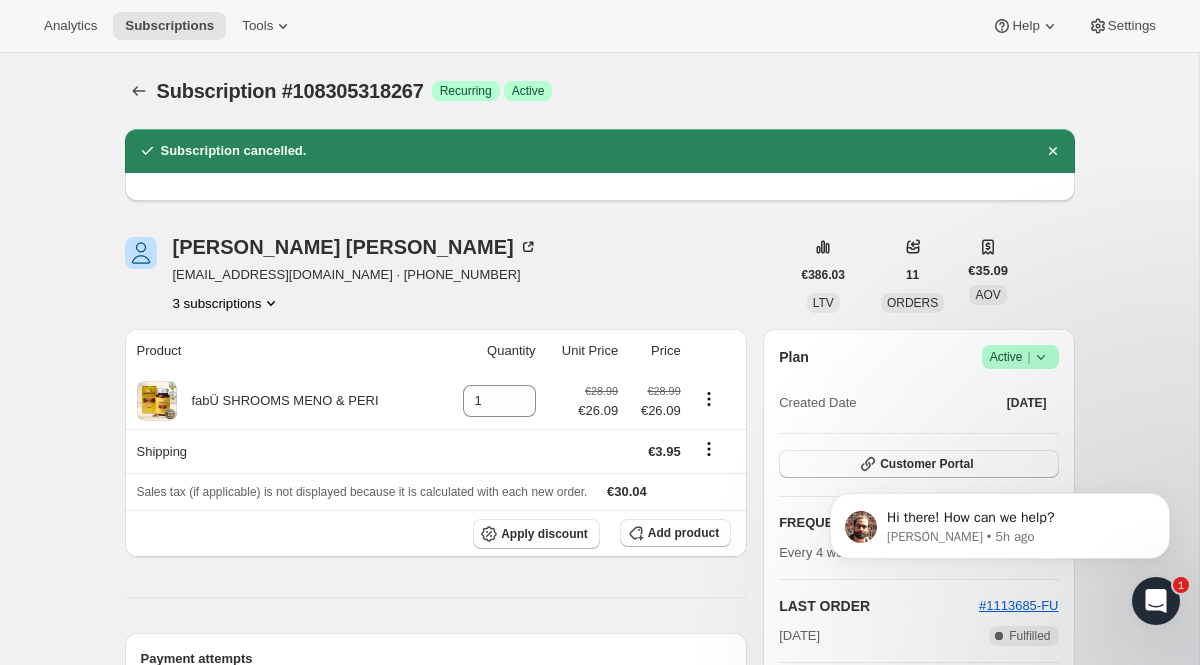 click on "Sharon   Delaney shaztierney@yahoo.co.uk · +353879951528 3 subscriptions" at bounding box center (355, 275) 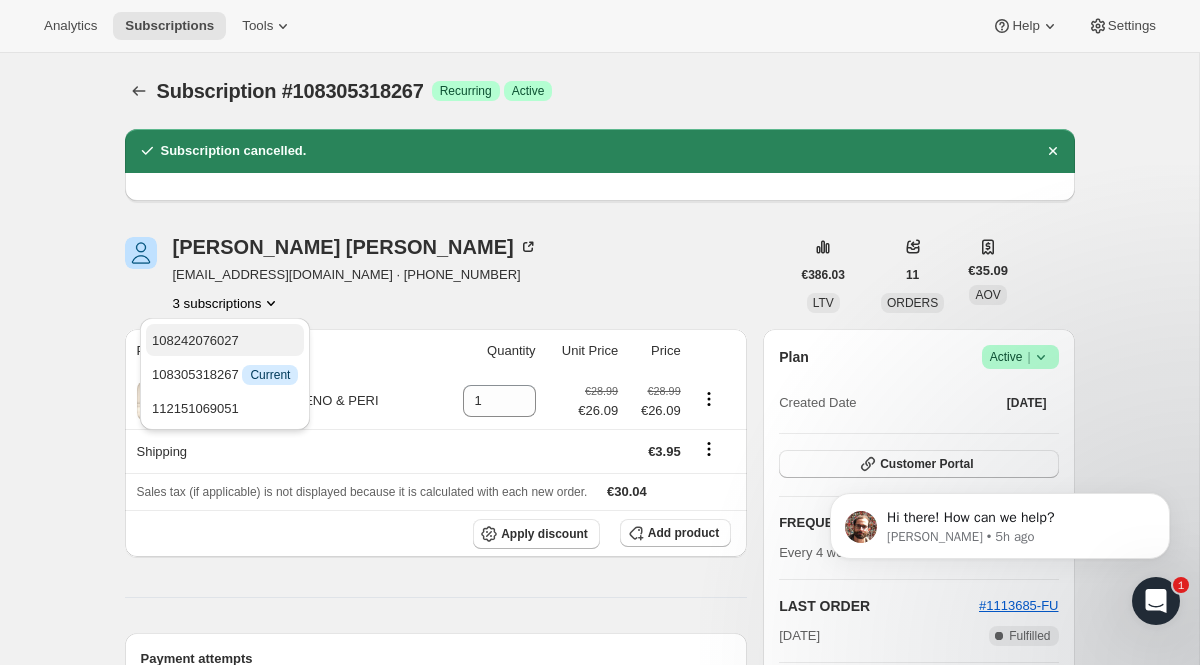 click on "108242076027" at bounding box center (225, 341) 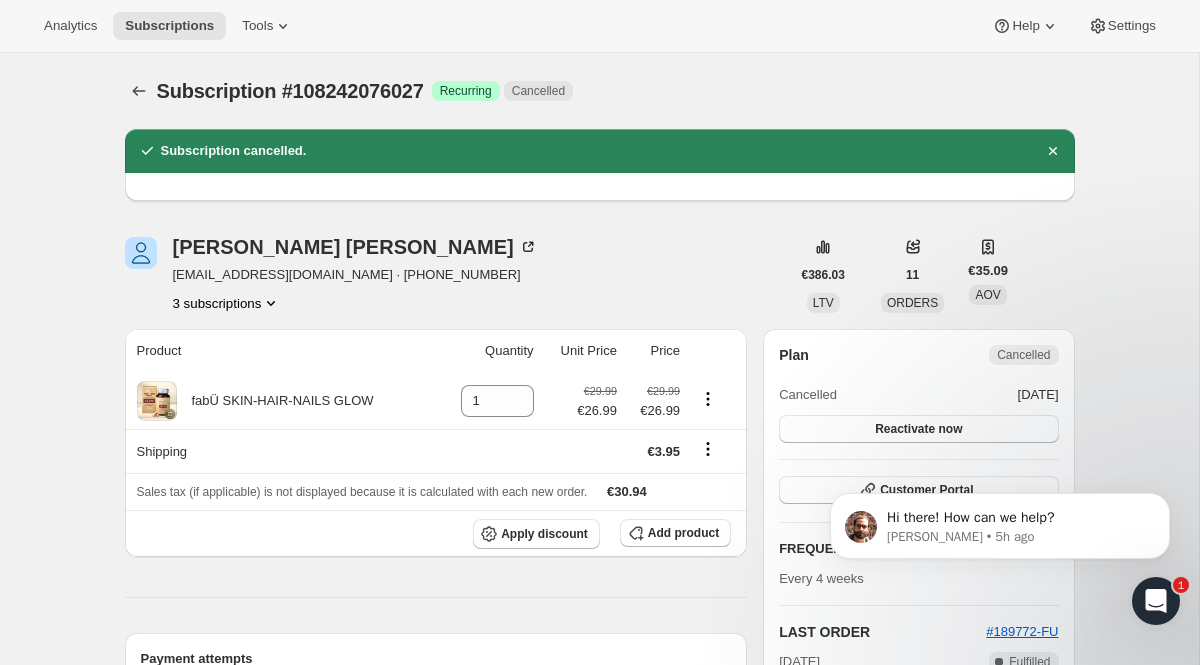 click on "3 subscriptions" at bounding box center [227, 303] 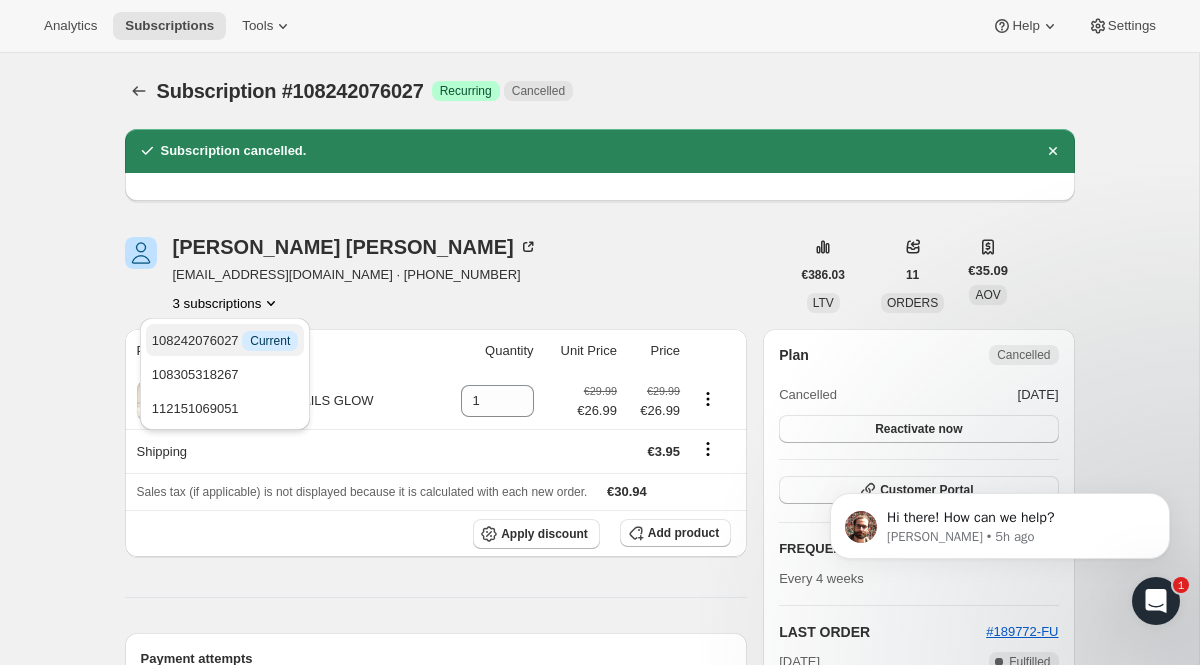 click on "108242076027   Info  Current" at bounding box center (225, 340) 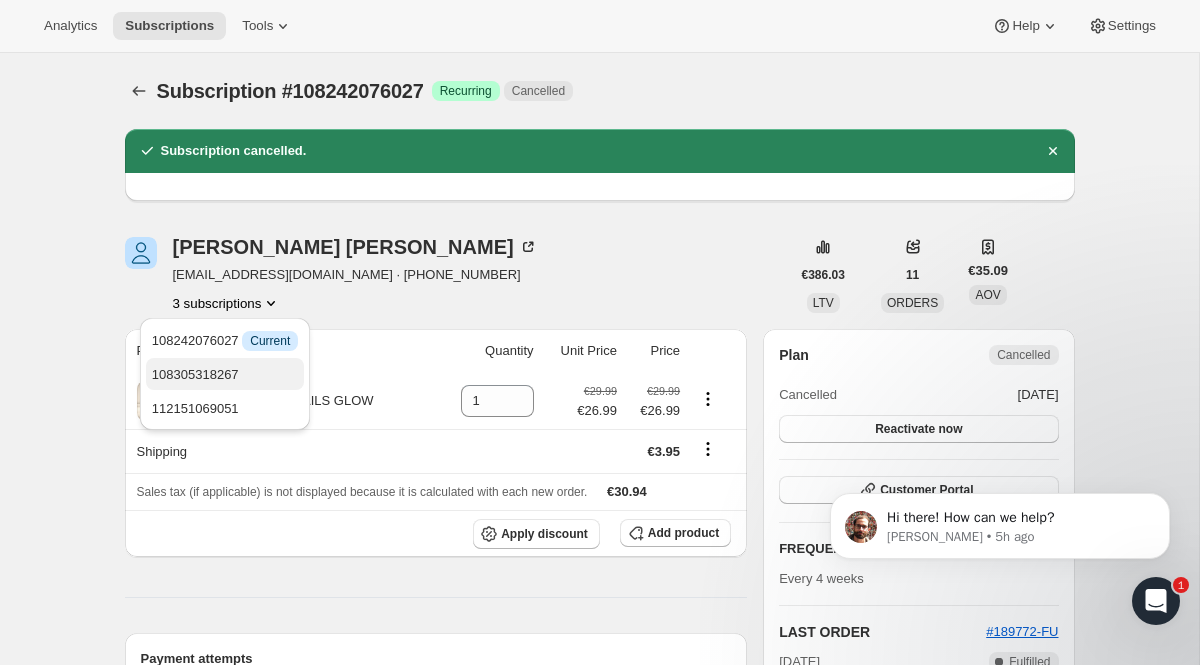 click on "108305318267" at bounding box center (225, 375) 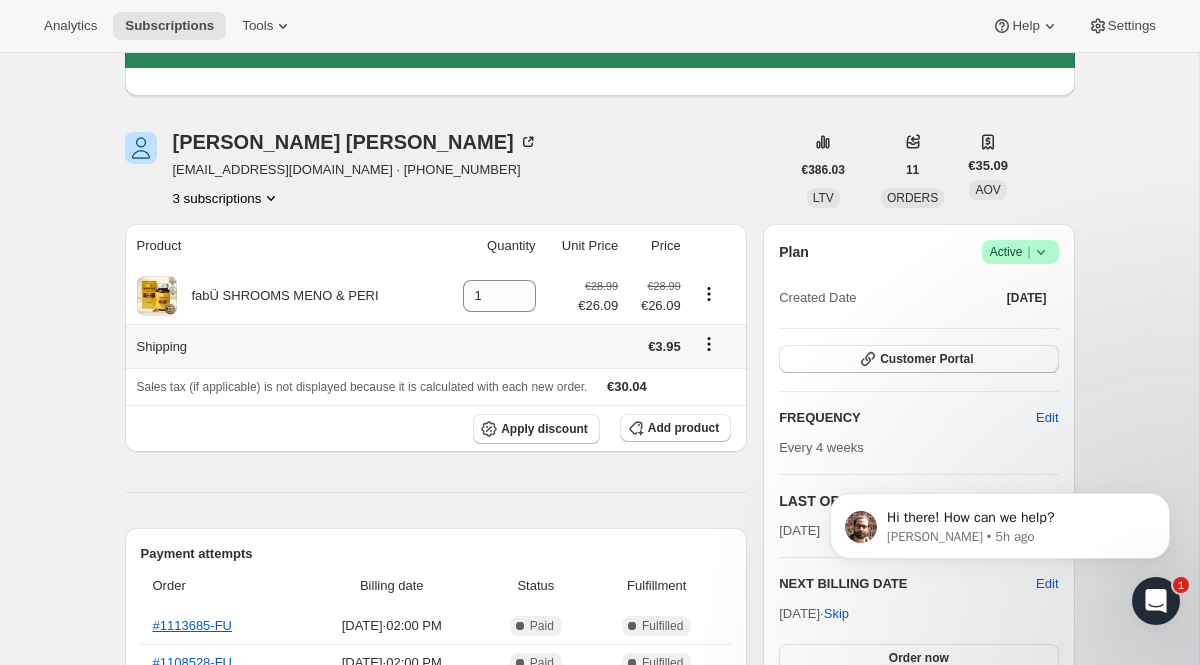 scroll, scrollTop: 124, scrollLeft: 0, axis: vertical 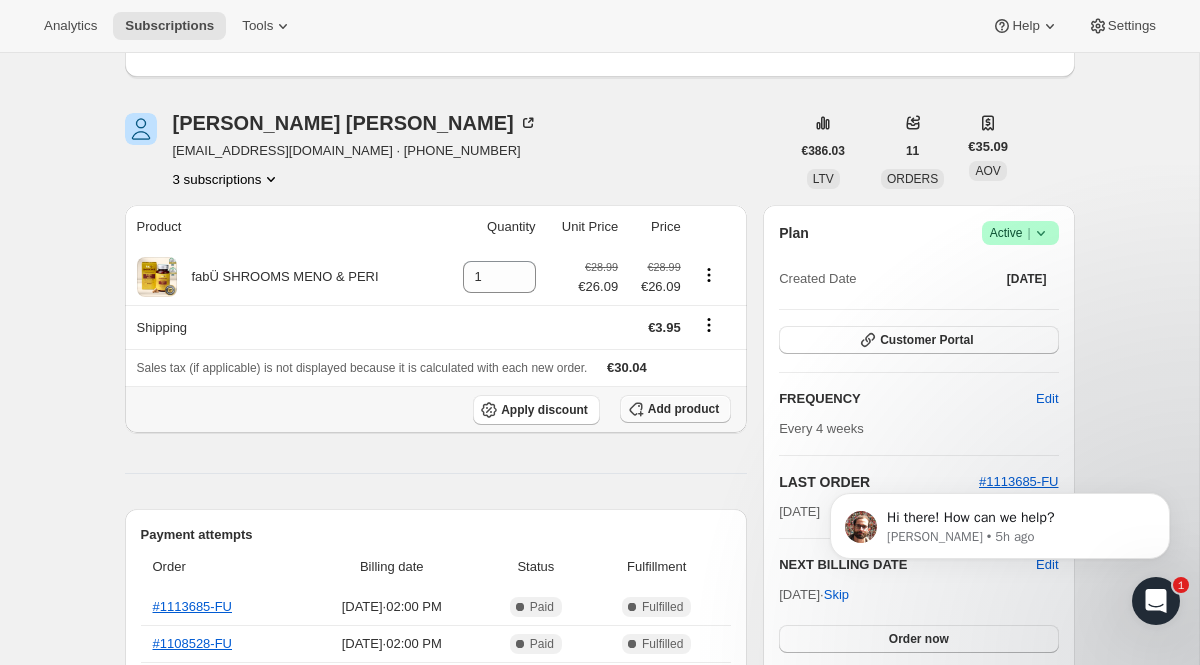 click on "Add product" at bounding box center (683, 409) 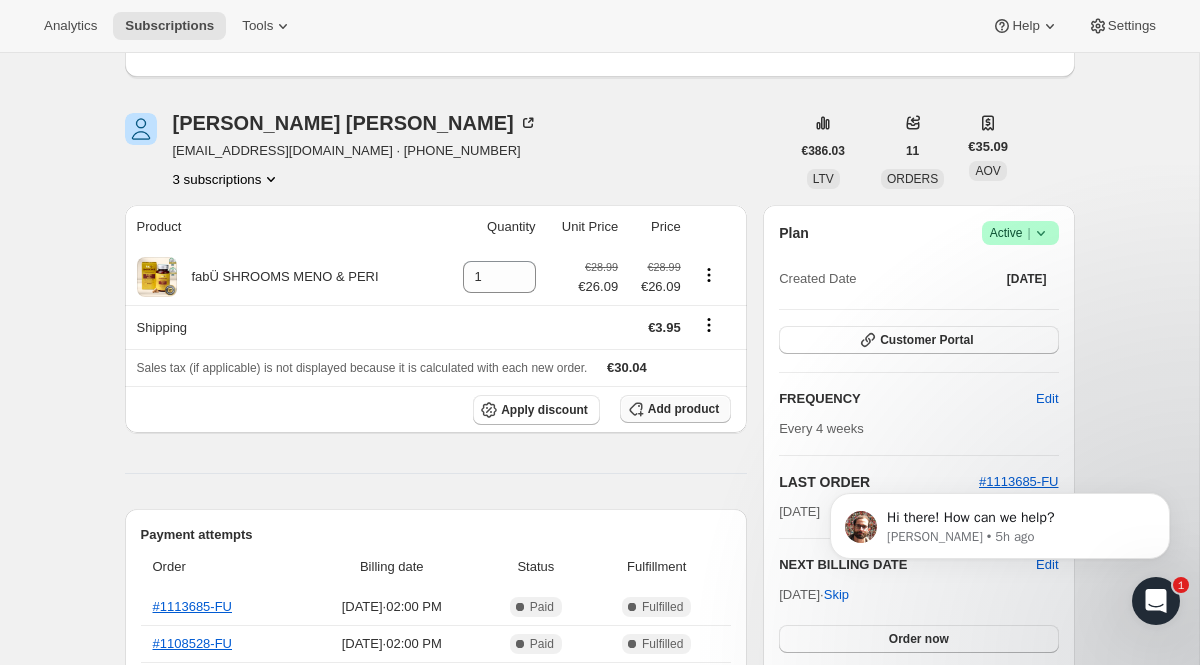 scroll, scrollTop: 124, scrollLeft: 0, axis: vertical 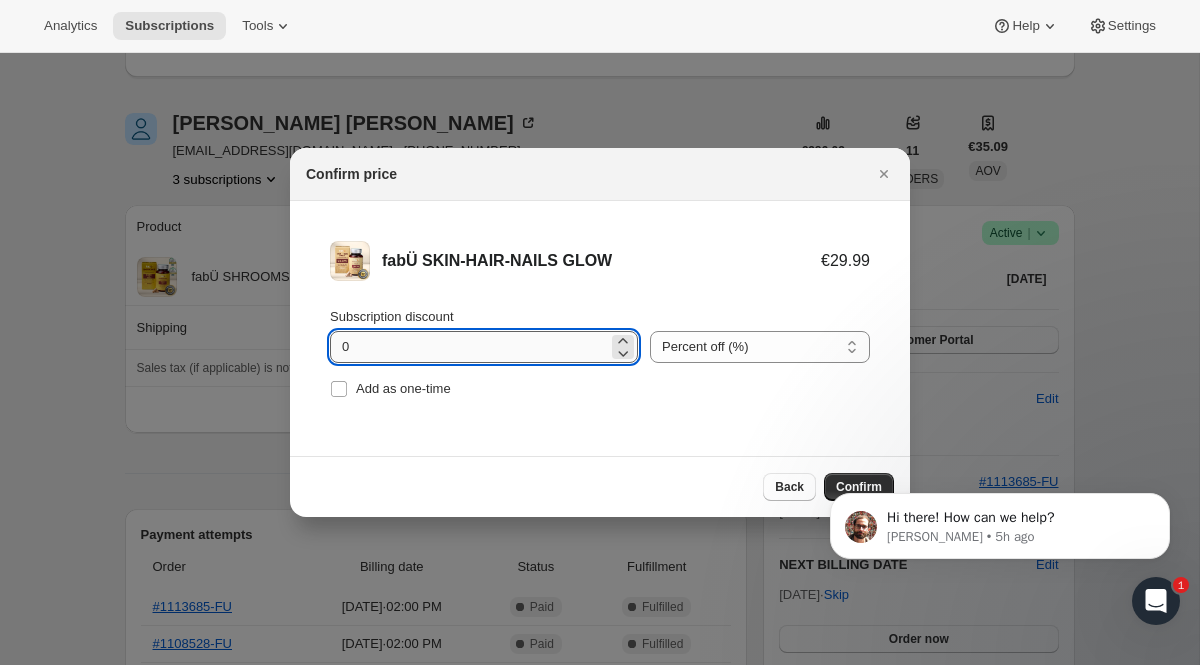 click on "0" at bounding box center (469, 347) 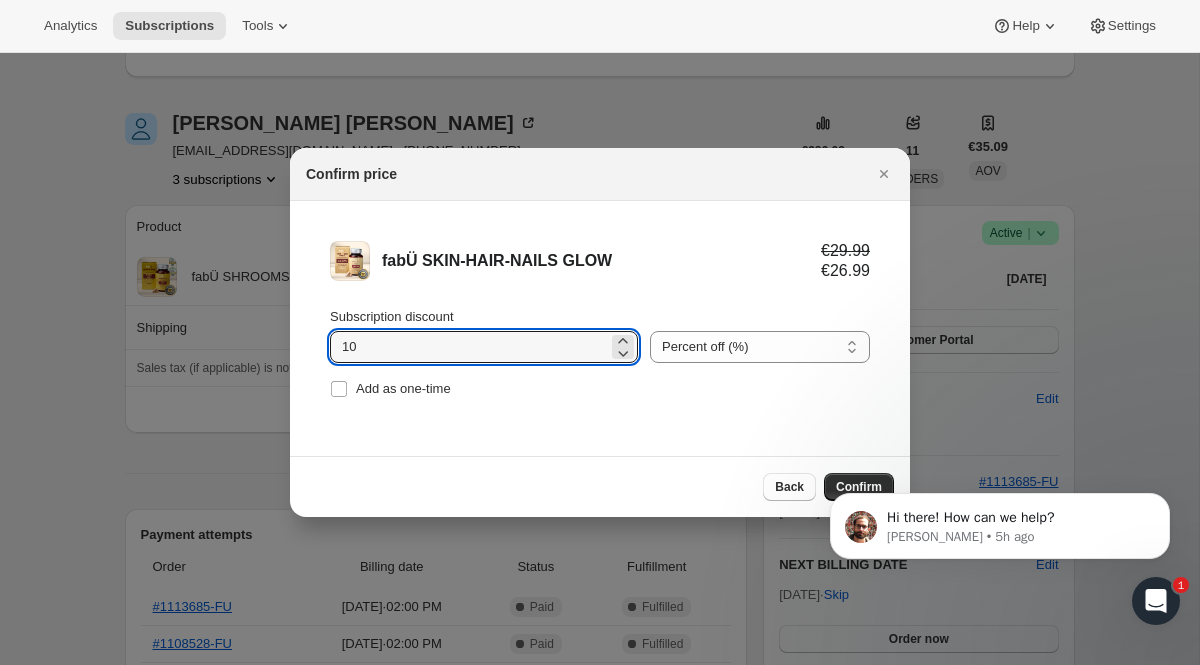 type on "10" 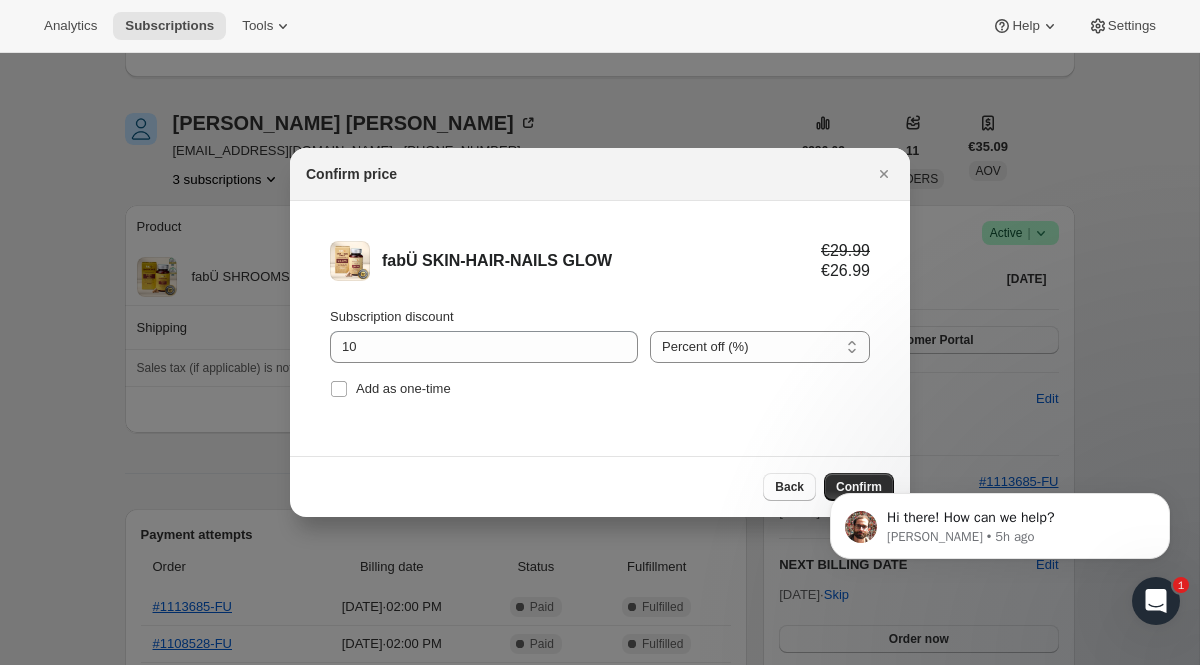click on "Hi there! How can we help? Brian • 5h ago" at bounding box center (1000, 434) 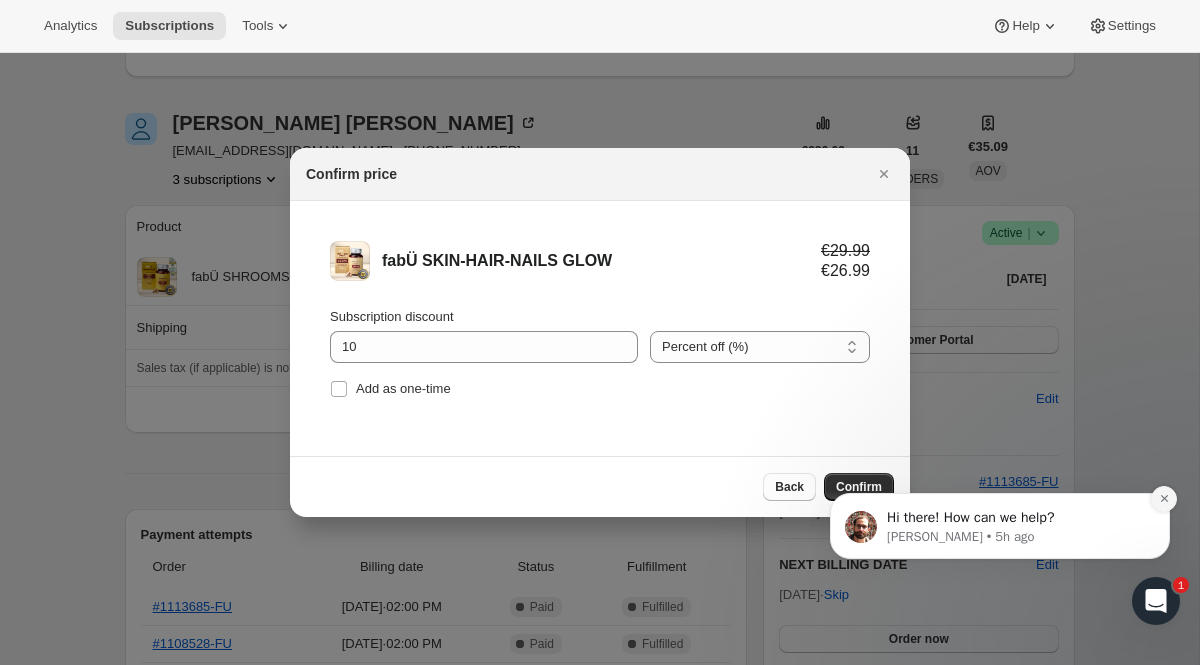 click at bounding box center (1164, 499) 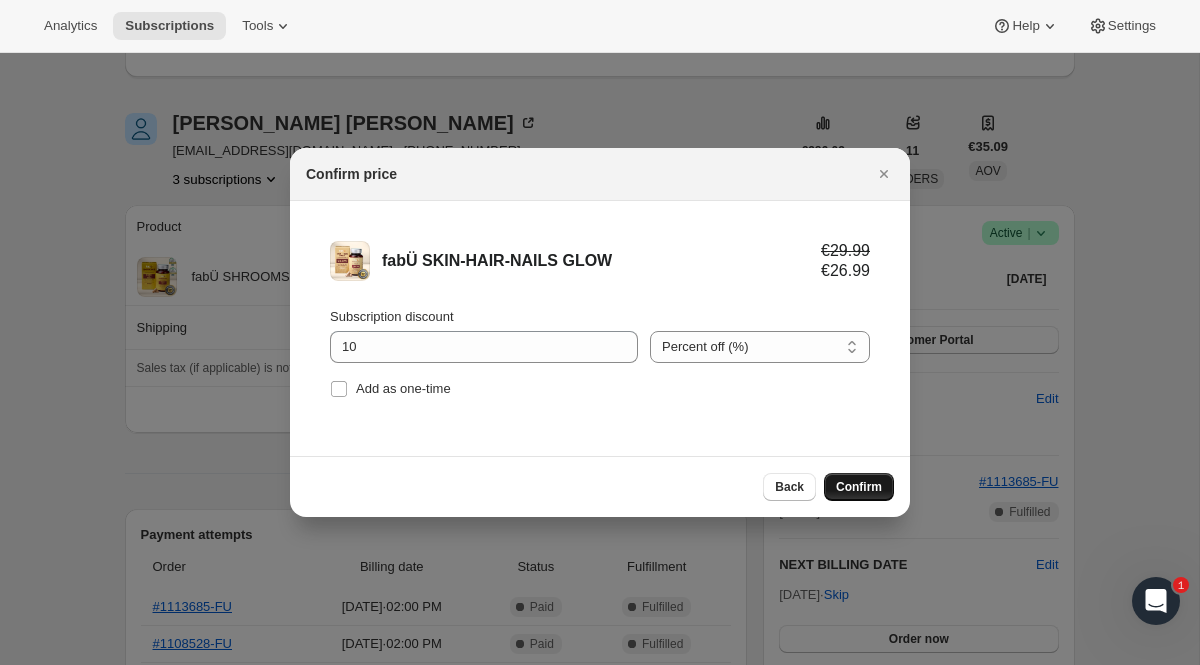 click on "Confirm" at bounding box center (859, 487) 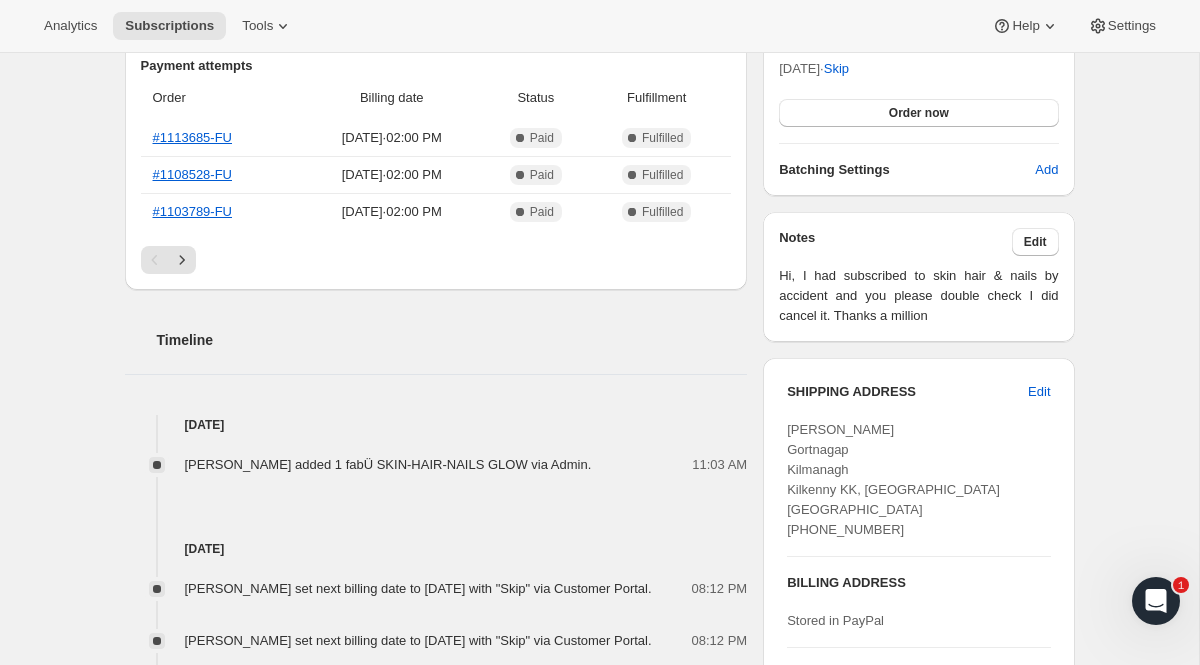 scroll, scrollTop: 0, scrollLeft: 0, axis: both 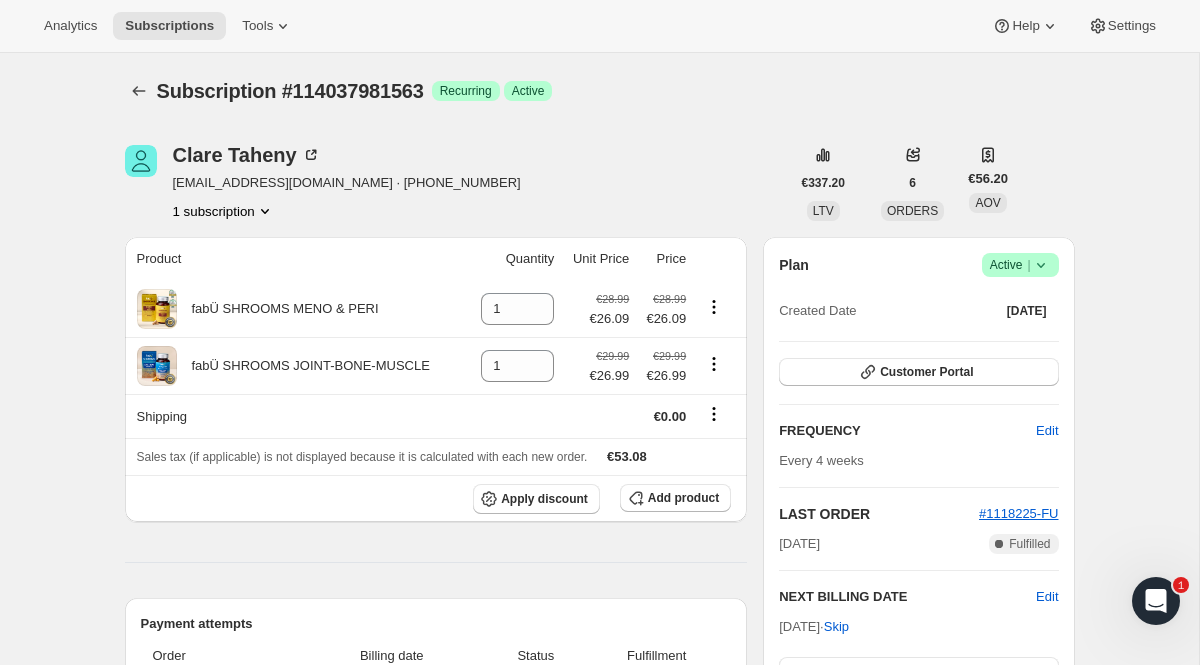 click 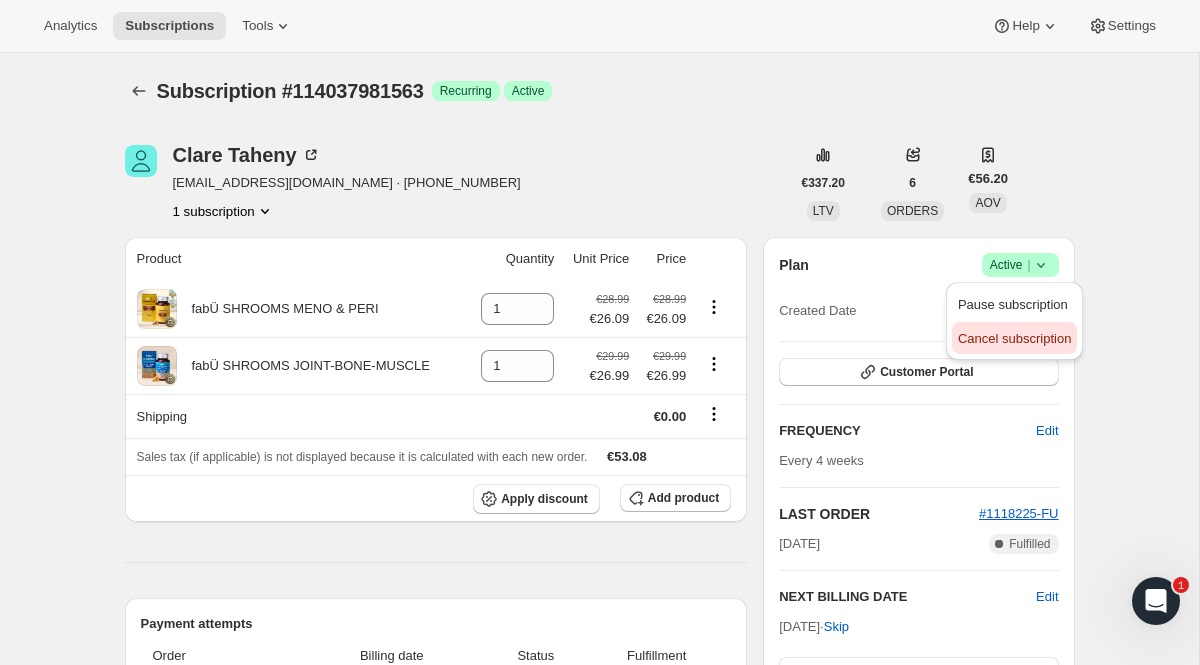 click on "Cancel subscription" at bounding box center [1014, 338] 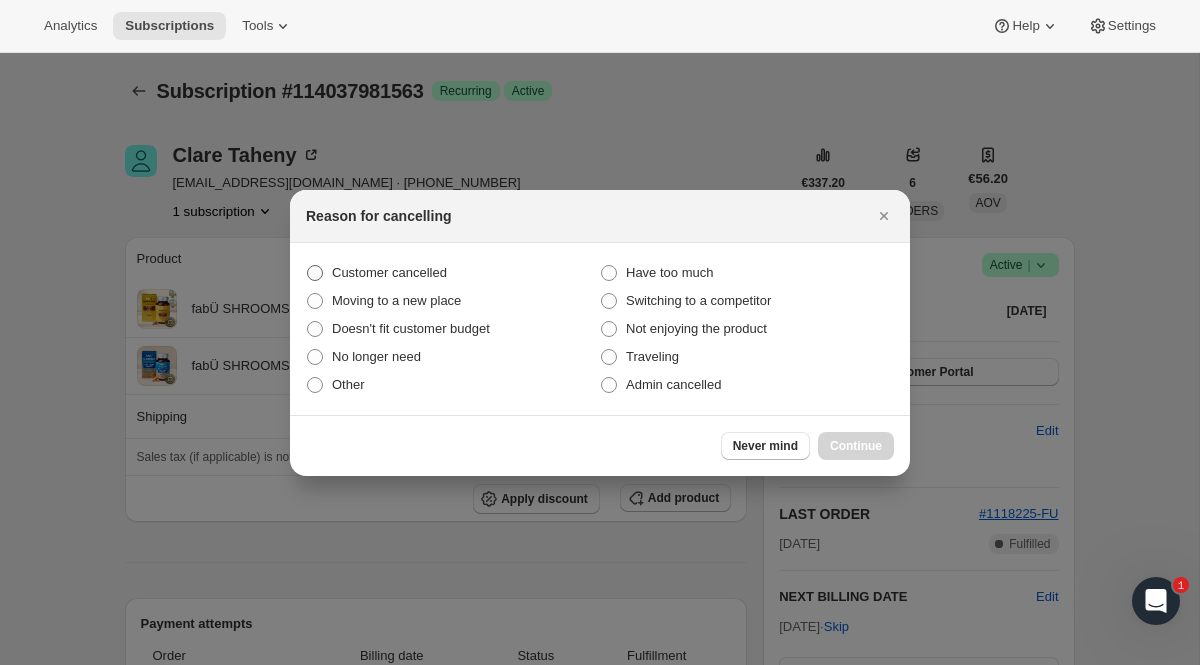 click on "Customer cancelled" at bounding box center [453, 273] 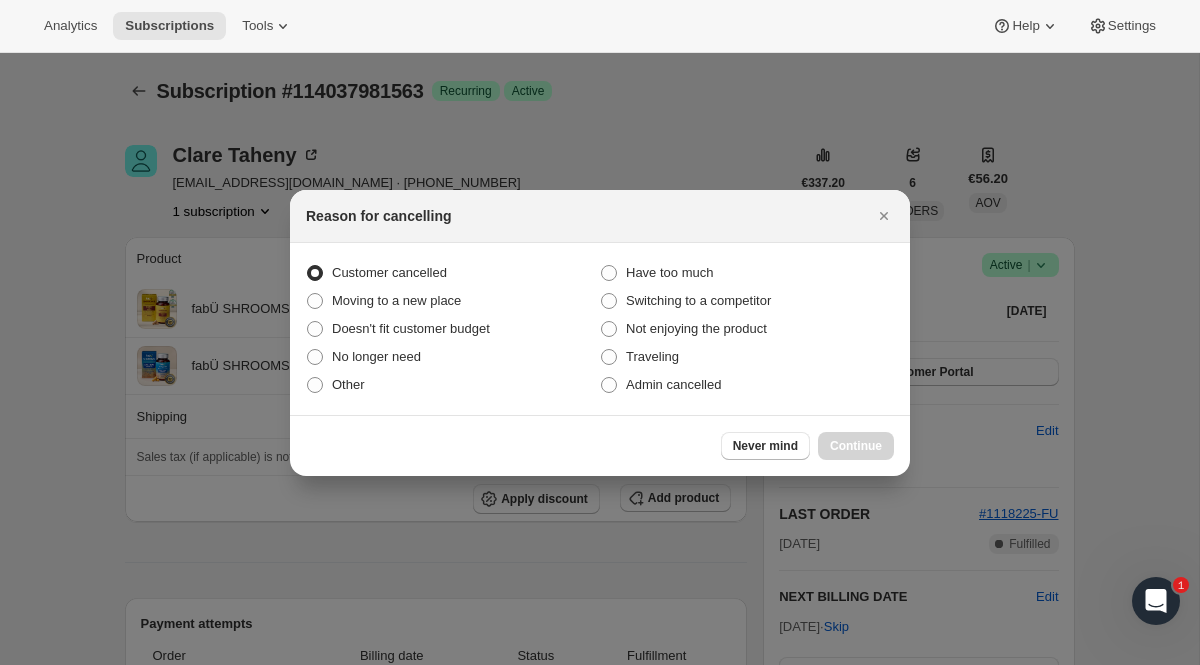 radio on "true" 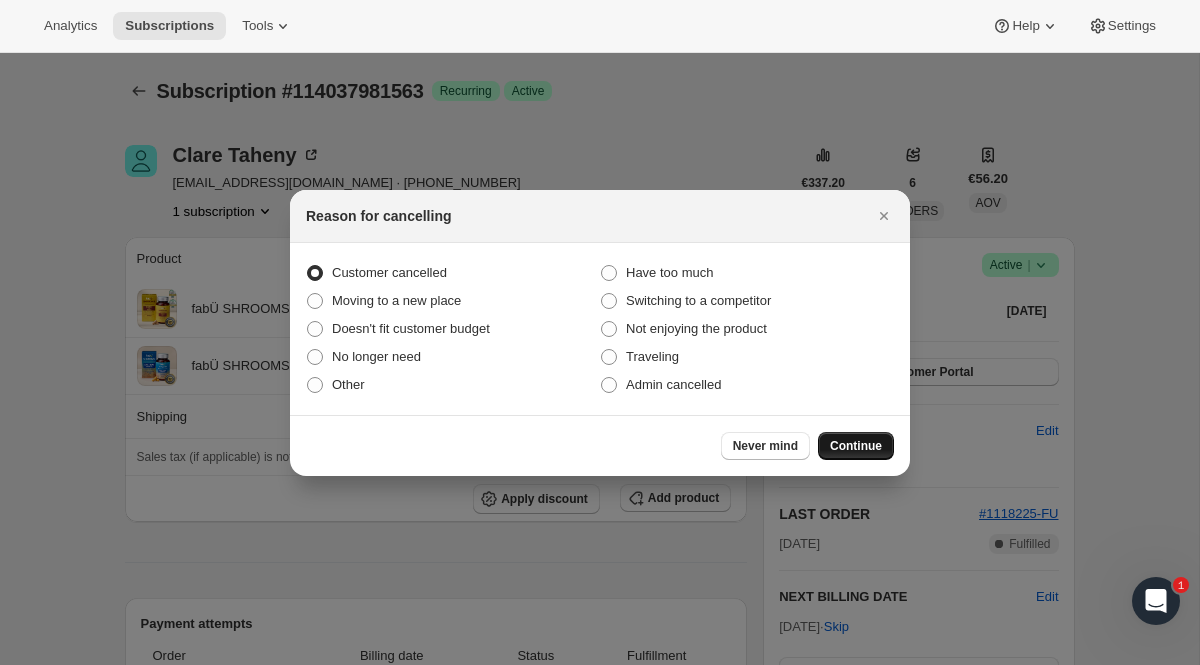 click on "Continue" at bounding box center [856, 446] 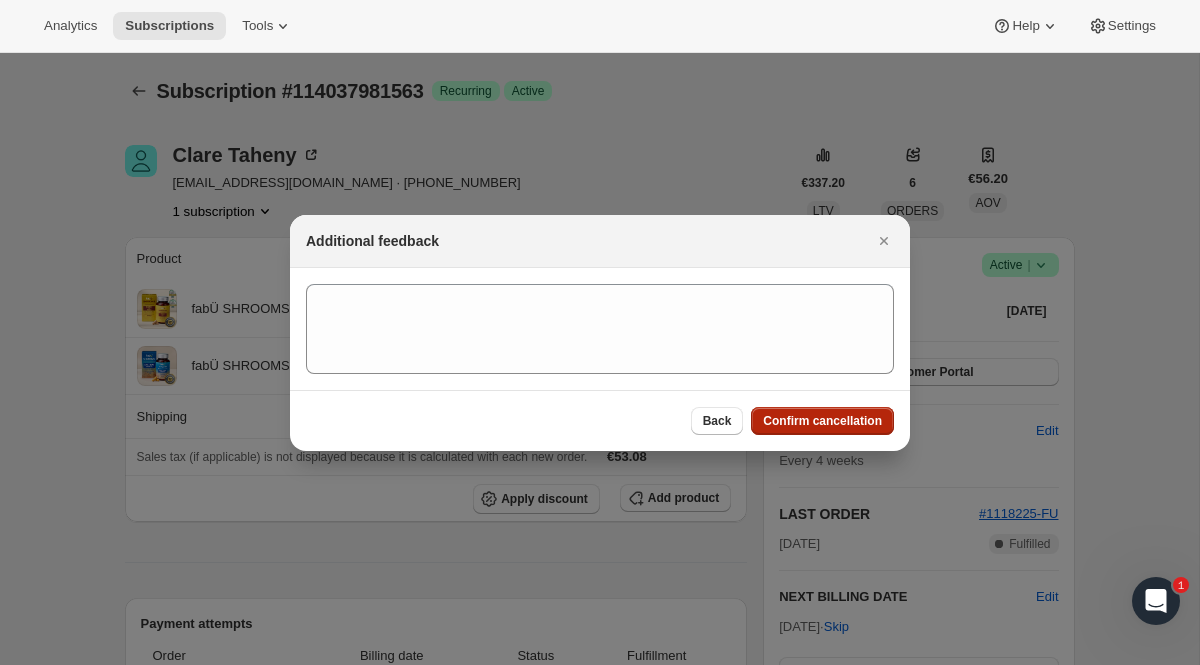 click on "Confirm cancellation" at bounding box center (822, 421) 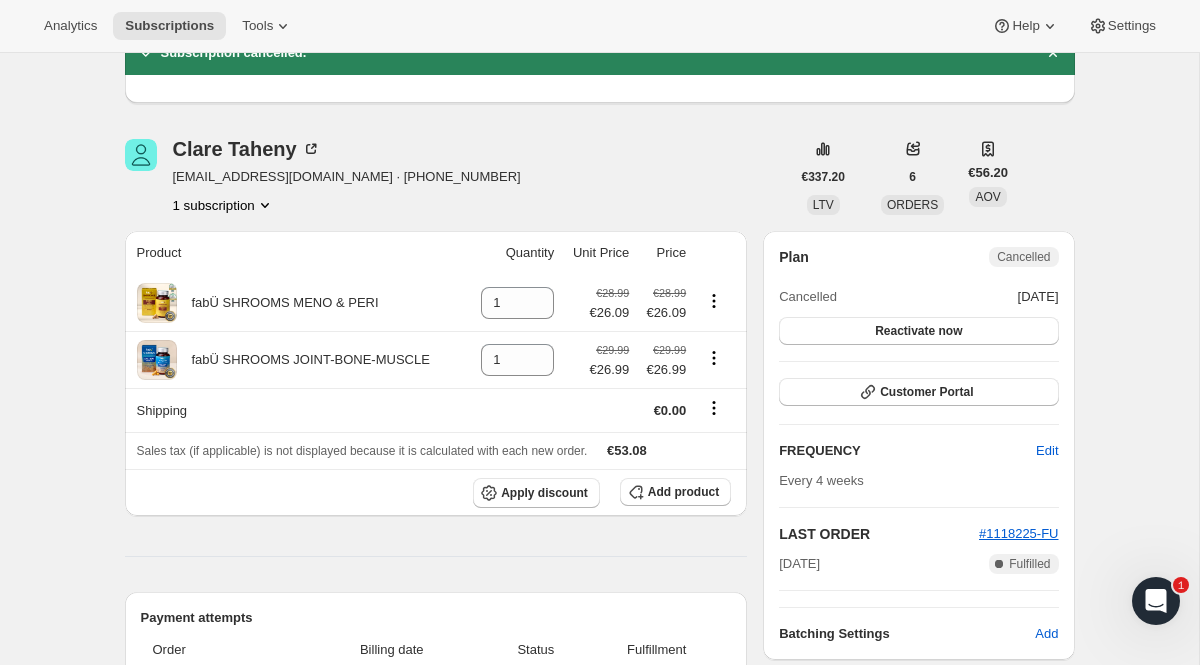 scroll, scrollTop: 0, scrollLeft: 0, axis: both 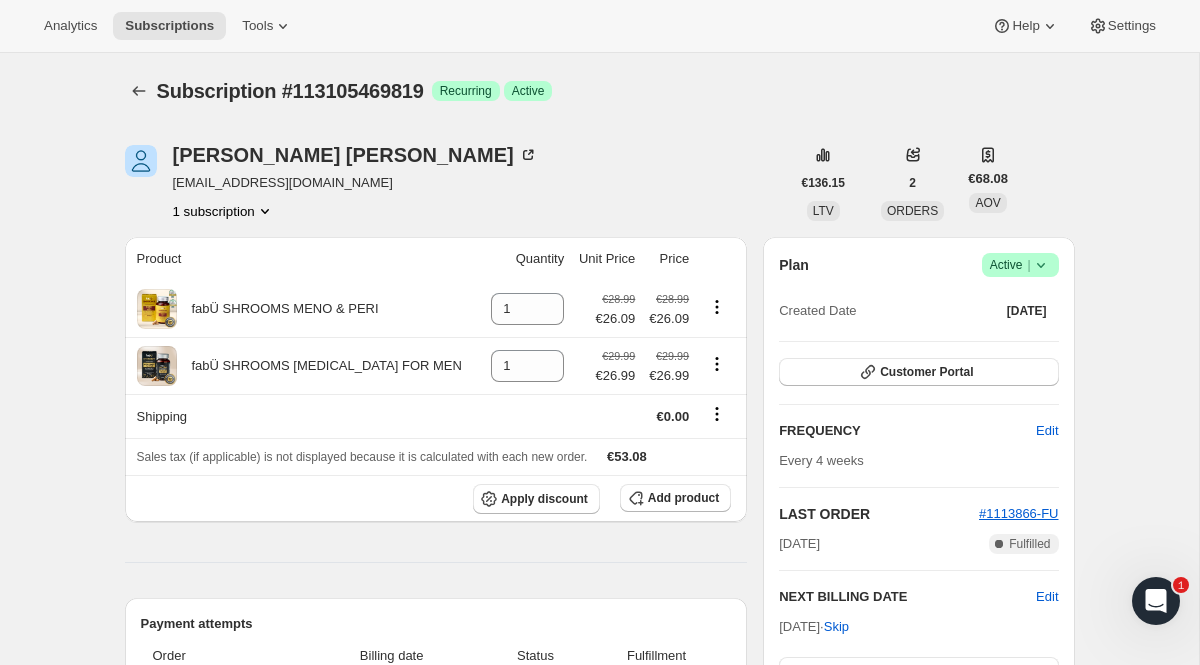 click on "Active |" at bounding box center (1020, 265) 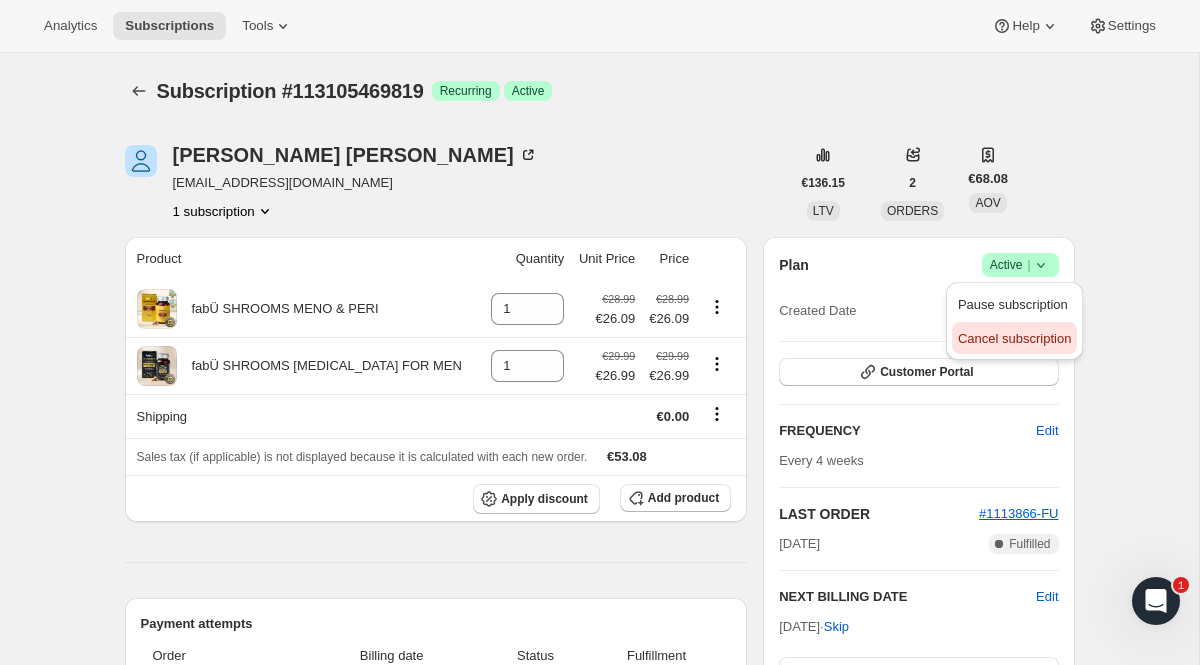 click on "Cancel subscription" at bounding box center (1014, 338) 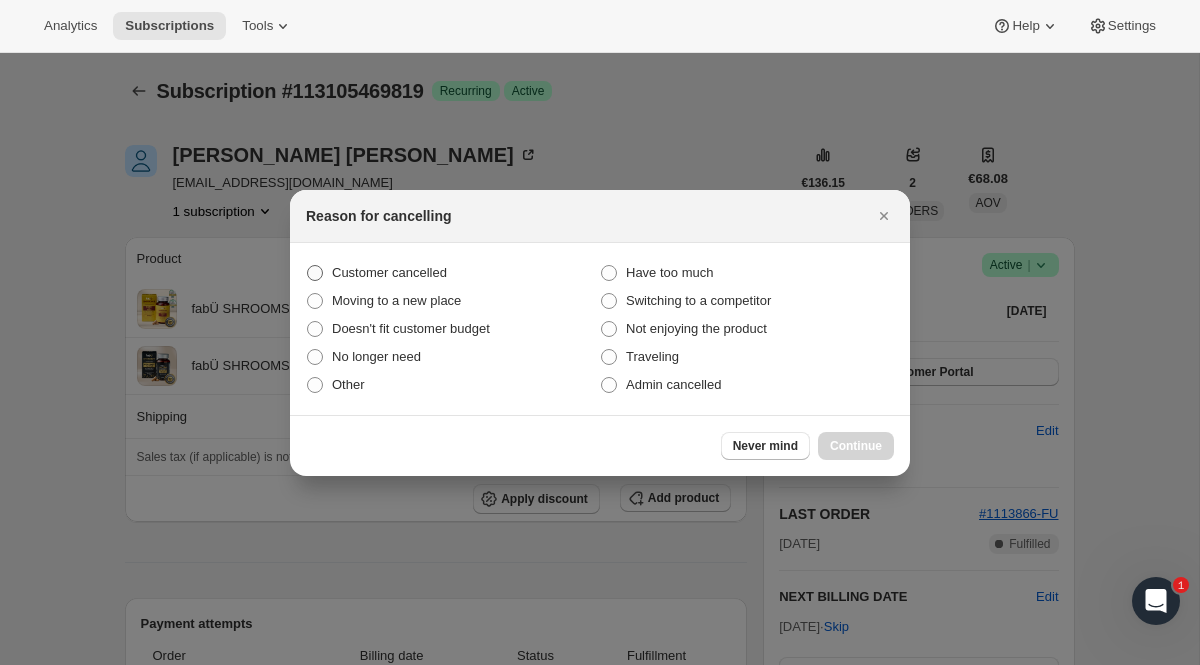click on "Customer cancelled" at bounding box center [453, 273] 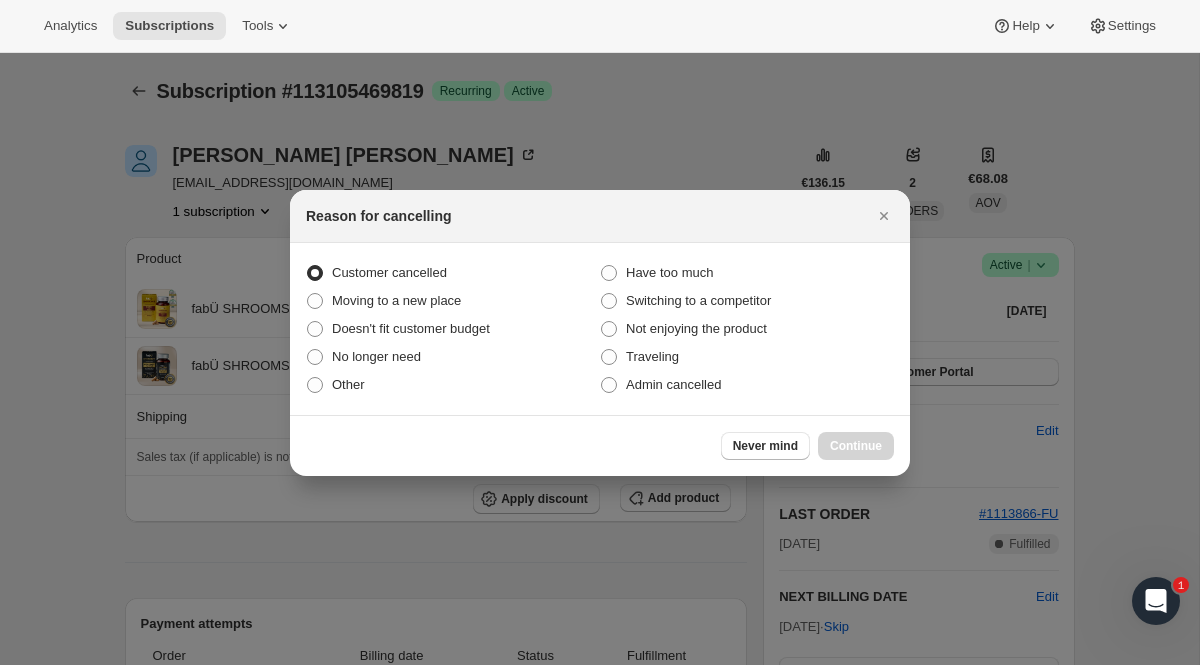radio on "true" 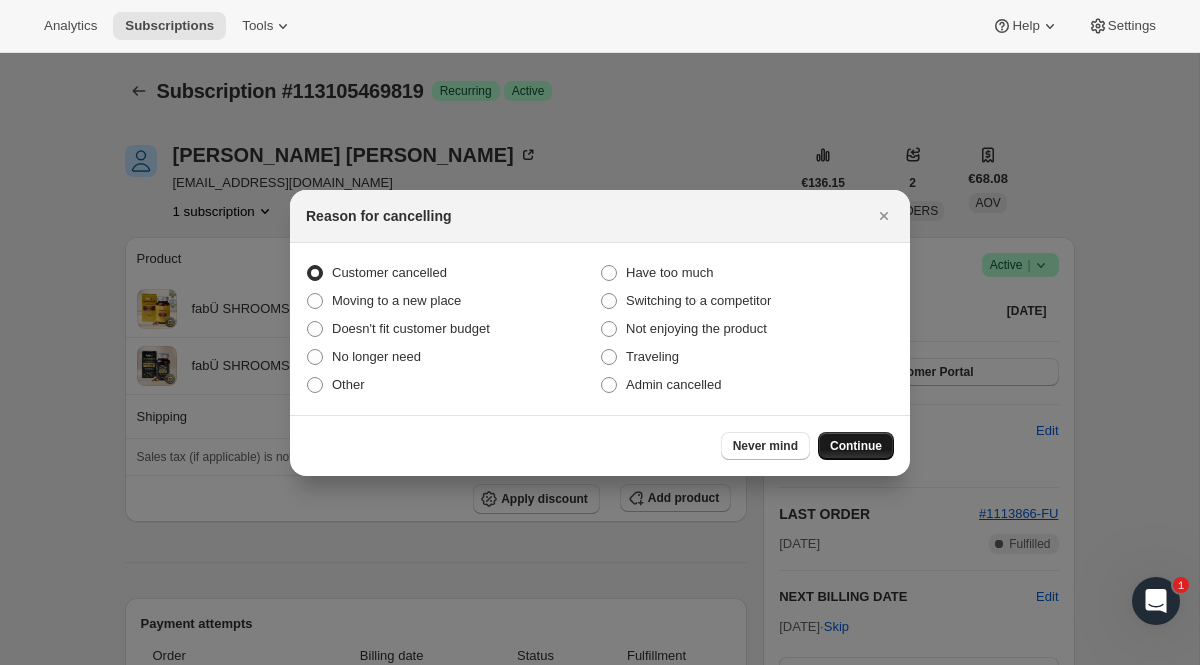 click on "Continue" at bounding box center [856, 446] 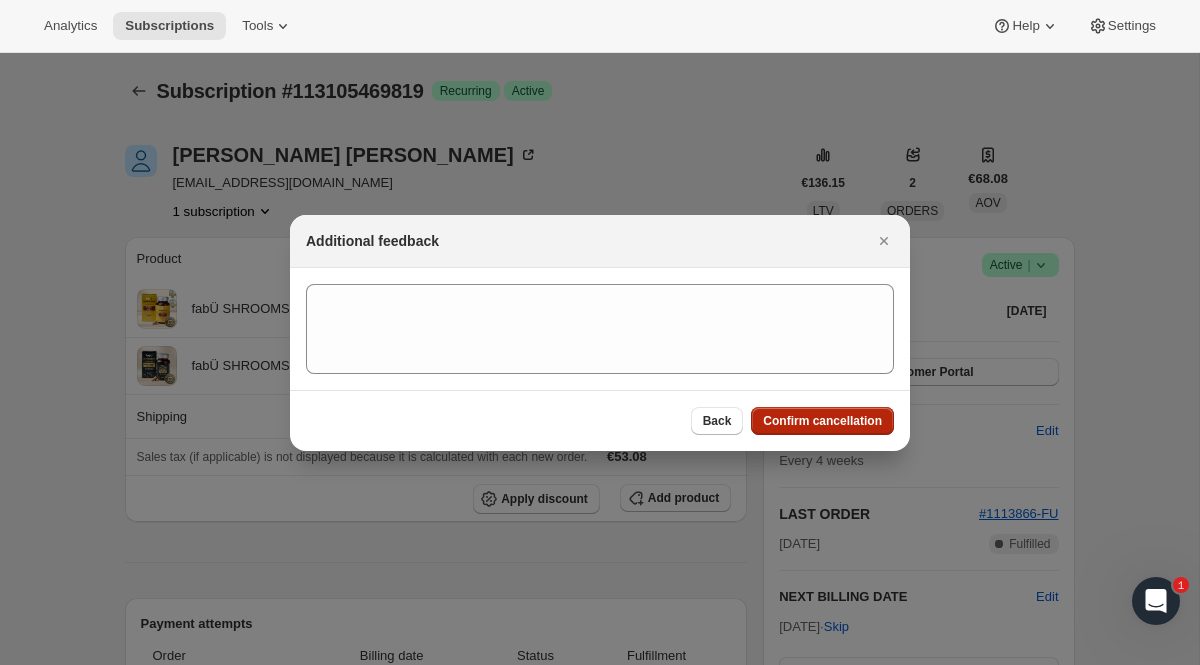 click on "Confirm cancellation" at bounding box center (822, 421) 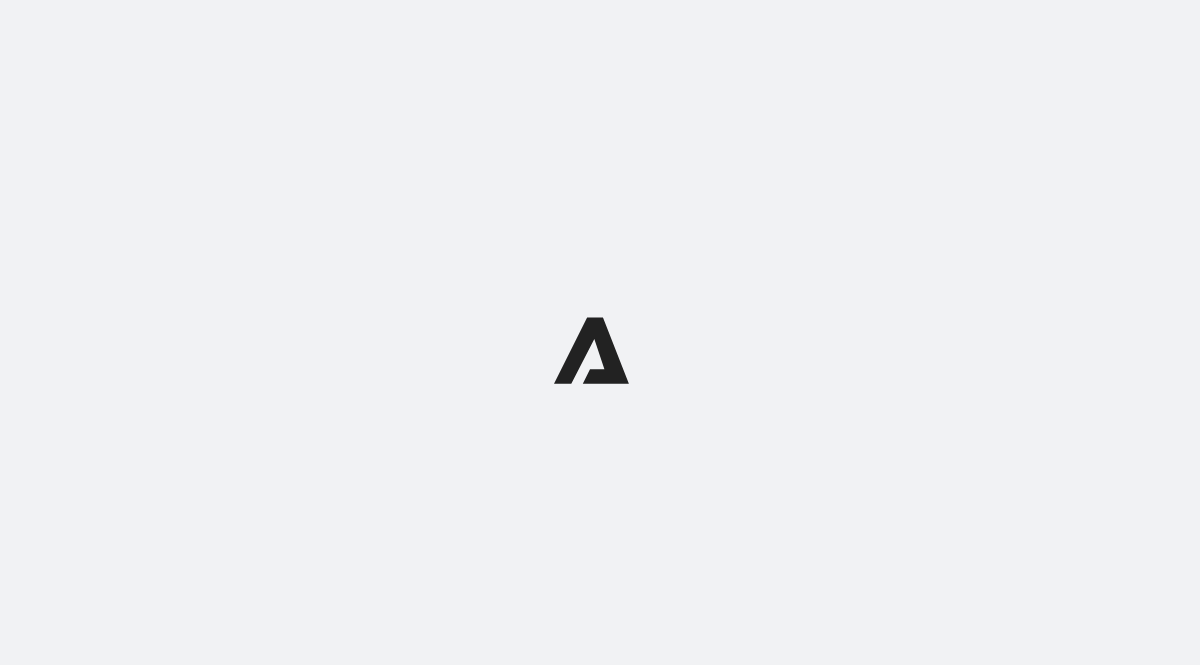 scroll, scrollTop: 0, scrollLeft: 0, axis: both 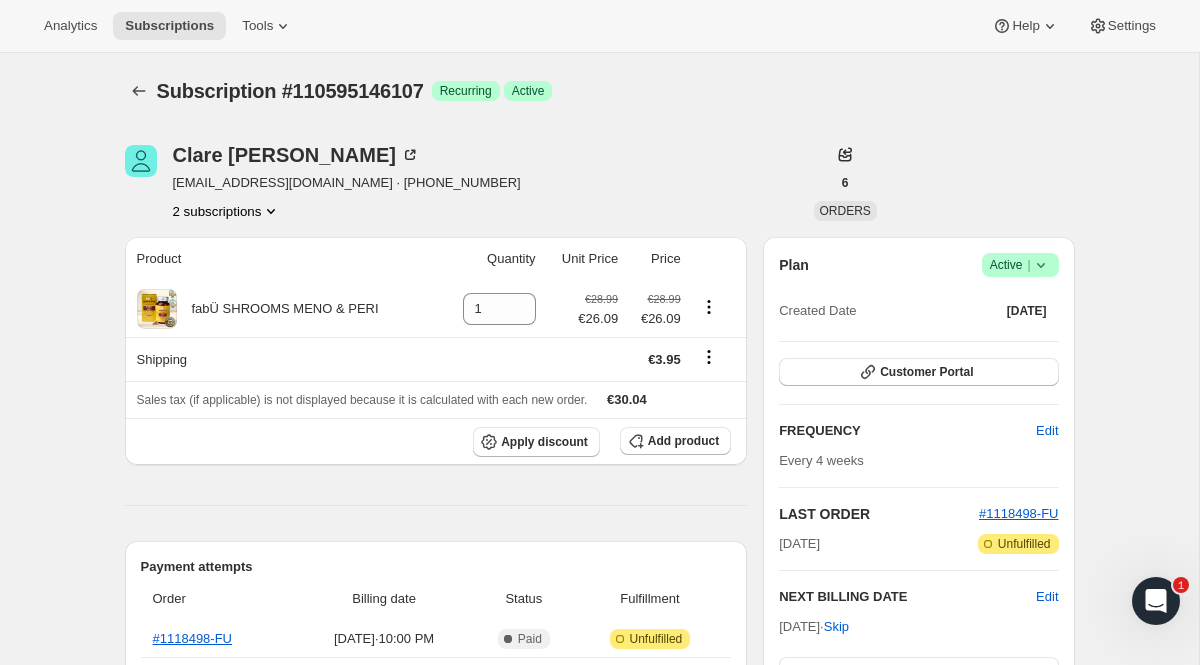 click 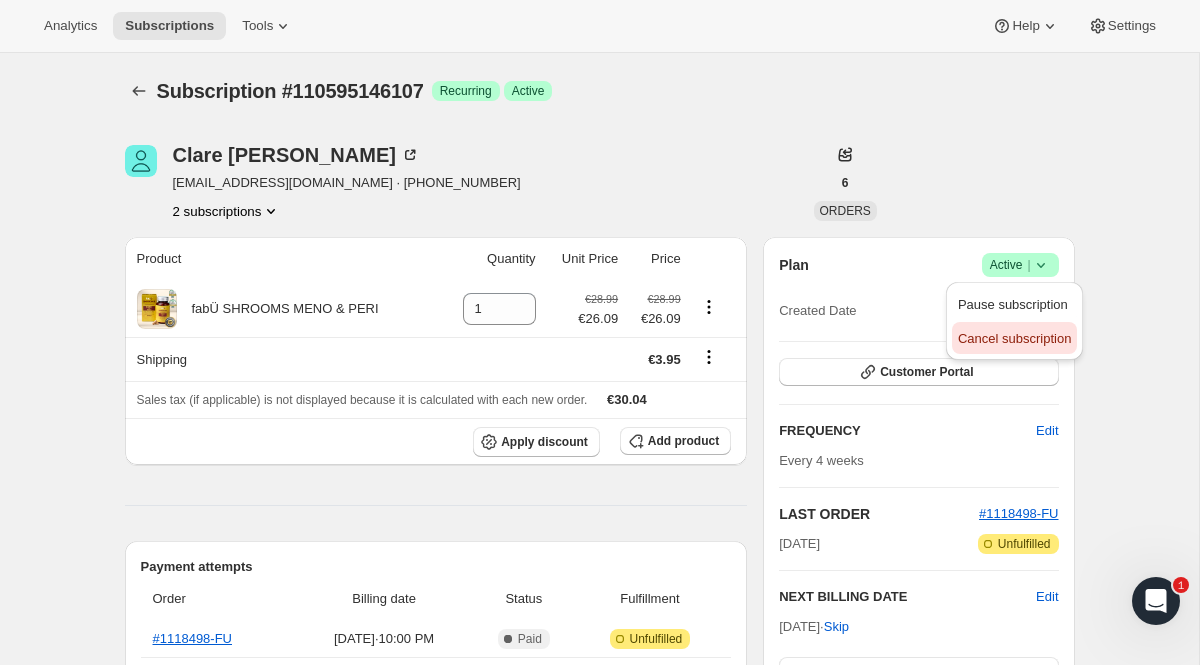 click on "Cancel subscription" at bounding box center [1014, 338] 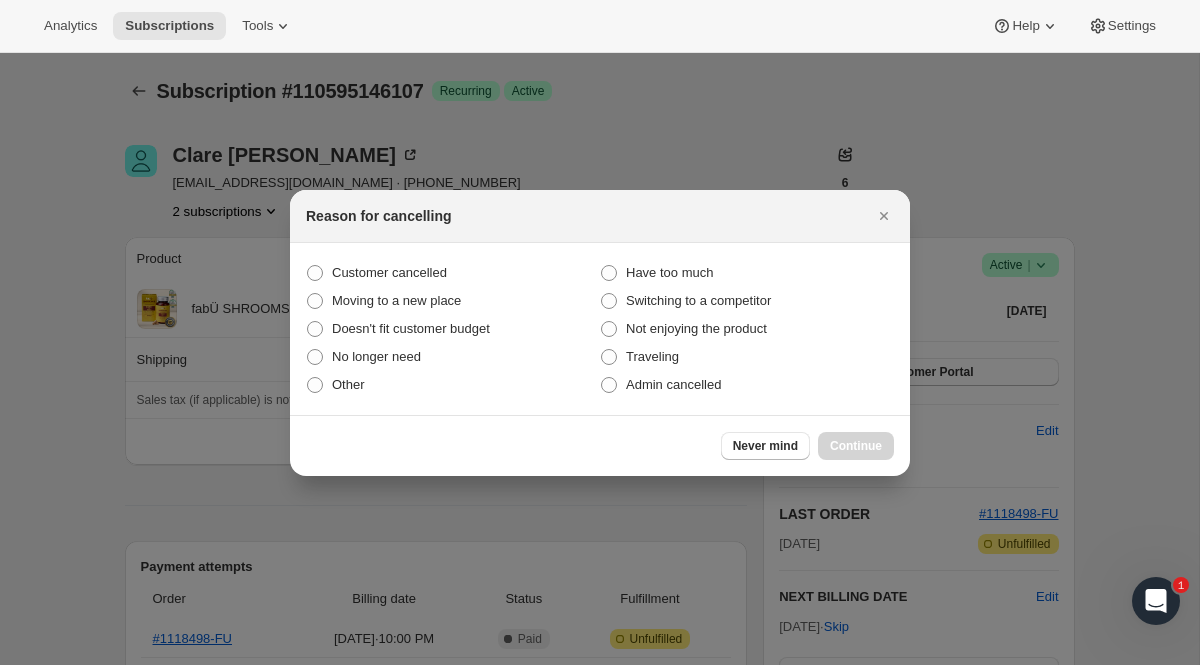 click on "Customer cancelled Have too much Moving to a new place Switching to a competitor Doesn't fit customer budget Not enjoying the product No longer need Traveling Other Admin cancelled" at bounding box center [600, 329] 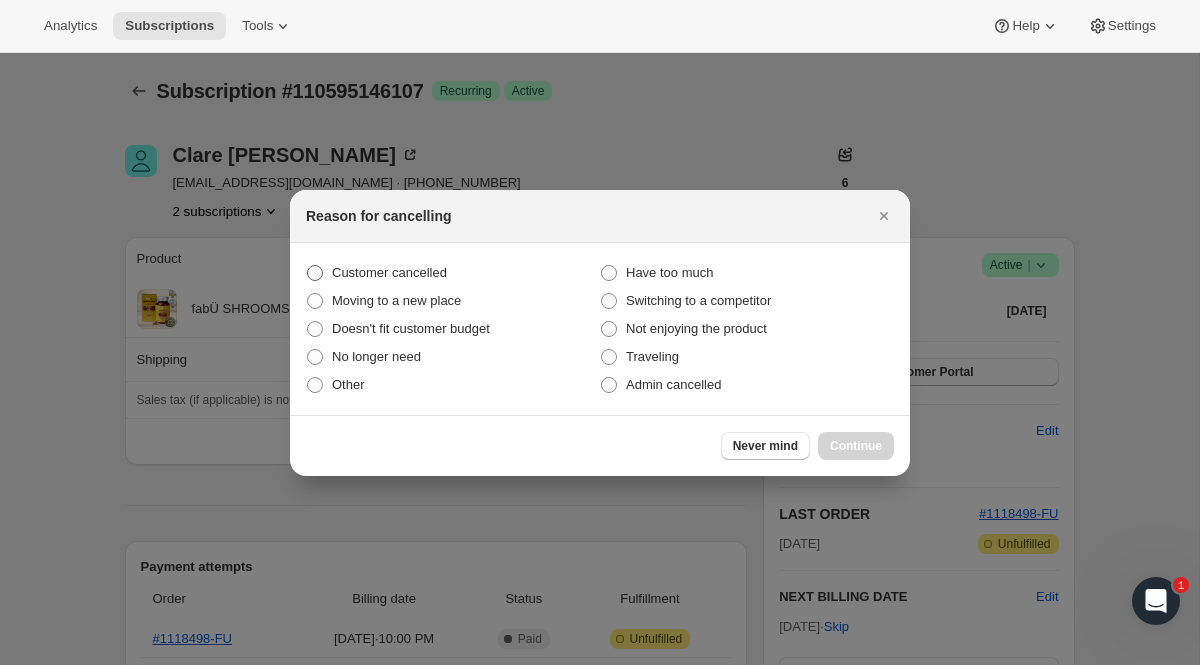 click on "Customer cancelled" at bounding box center [453, 273] 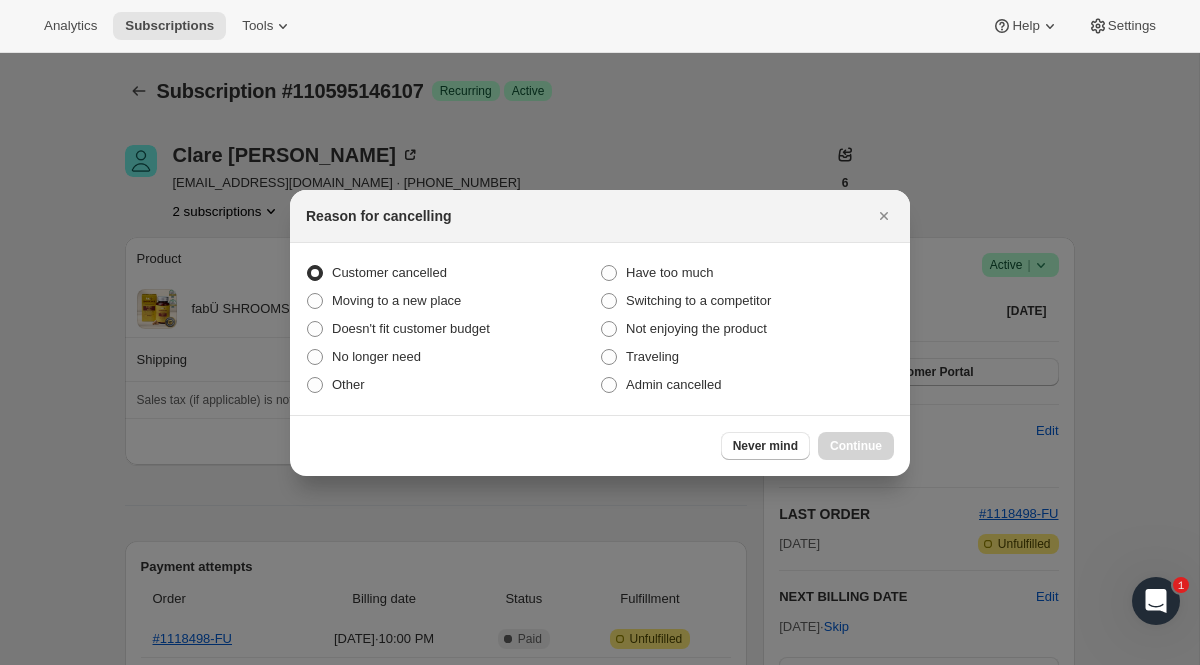 radio on "true" 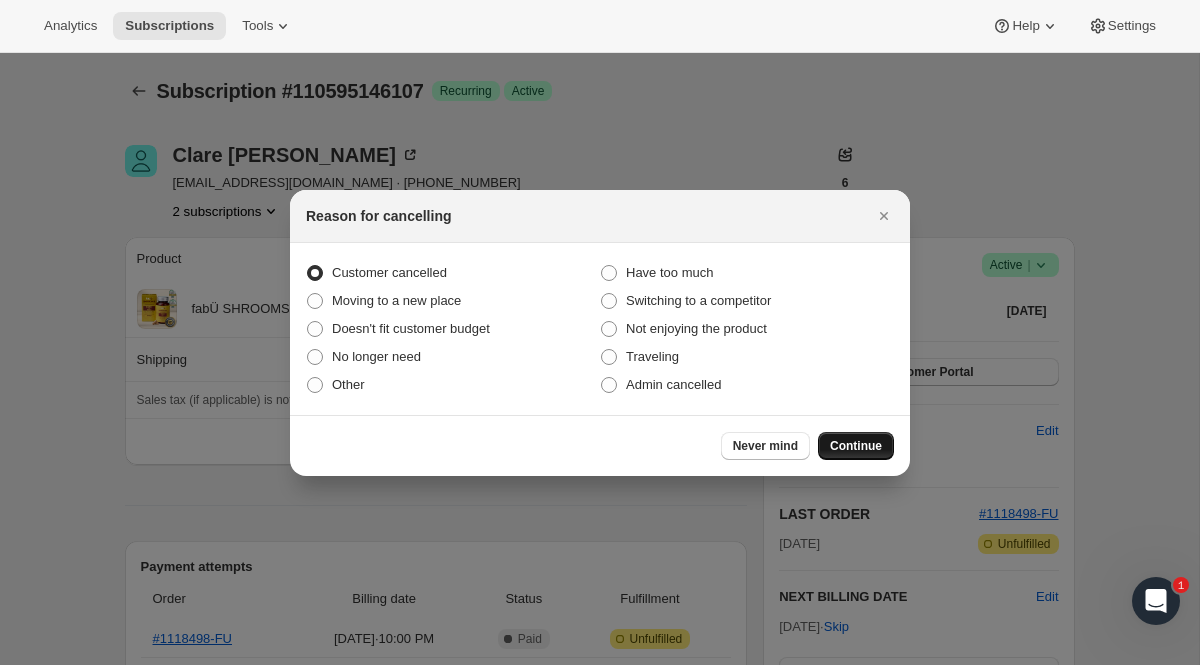 click on "Continue" at bounding box center (856, 446) 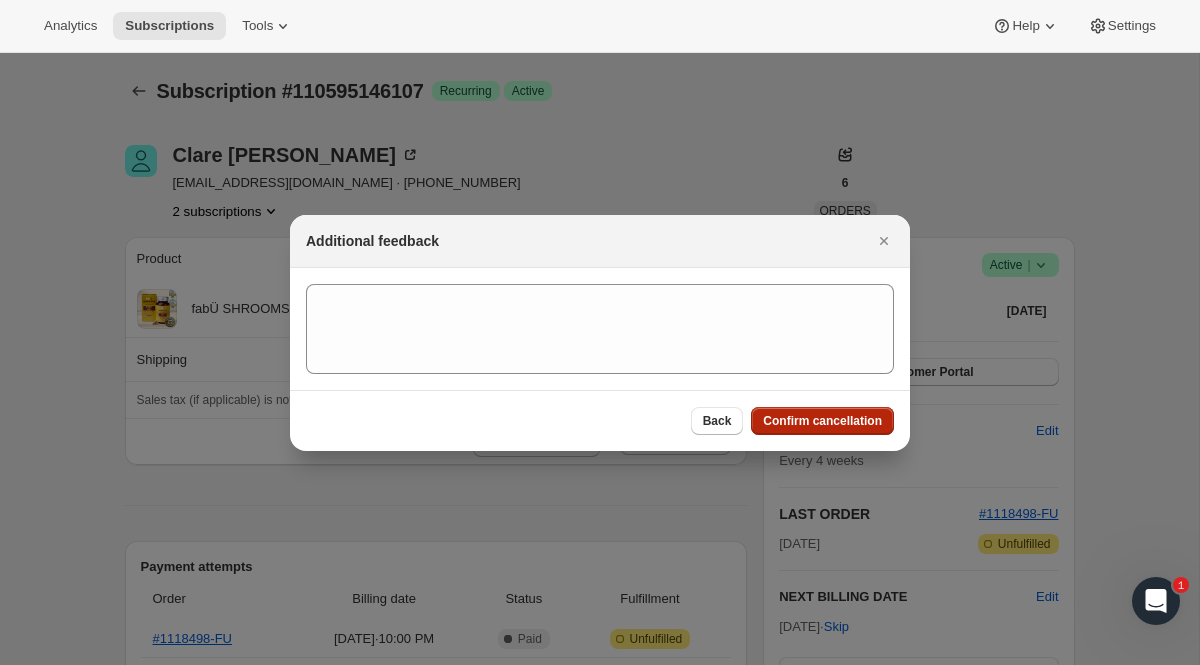 click on "Confirm cancellation" at bounding box center [822, 421] 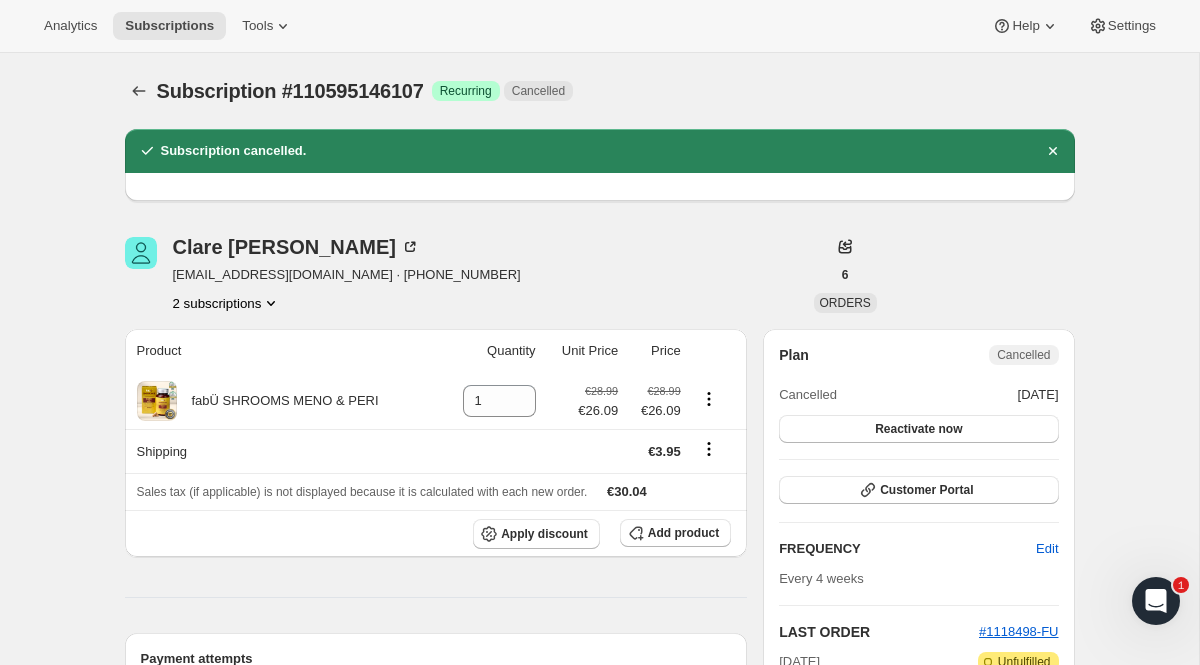 click on "2 subscriptions" at bounding box center [227, 303] 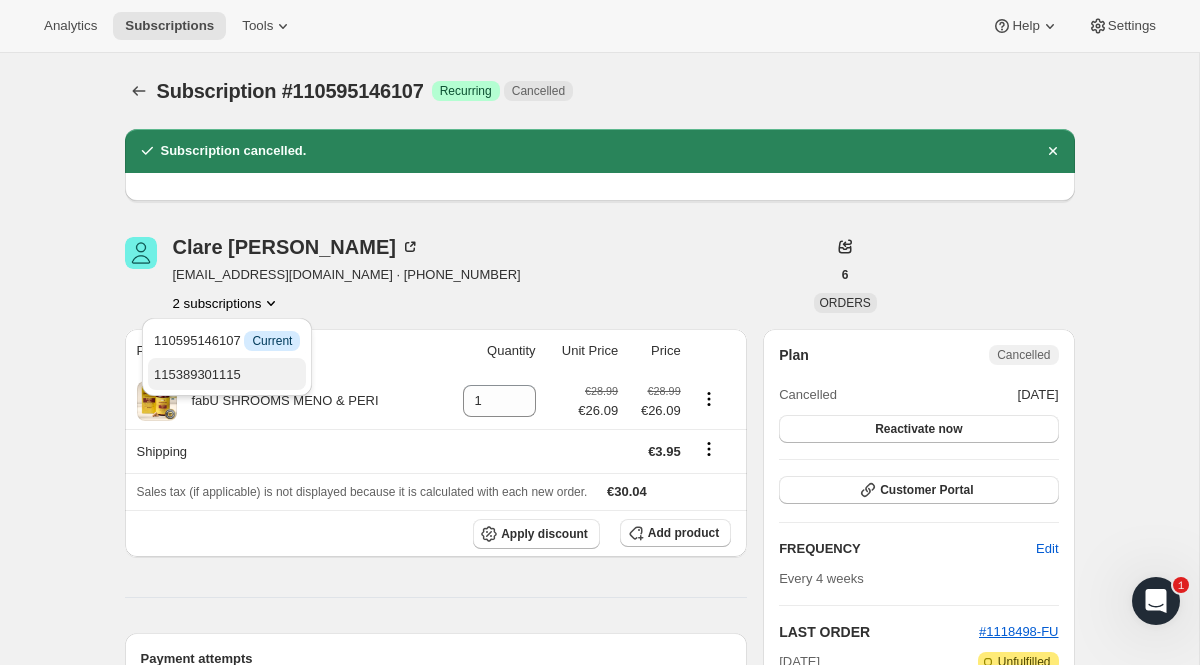 click on "115389301115" at bounding box center [227, 374] 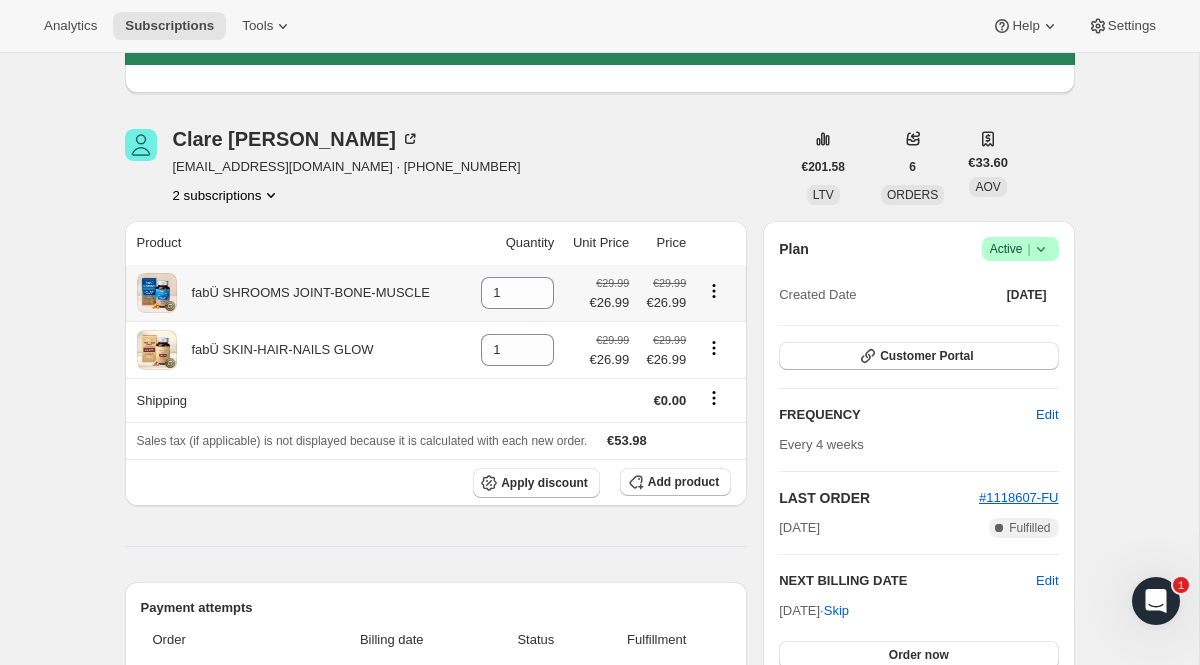 scroll, scrollTop: 114, scrollLeft: 0, axis: vertical 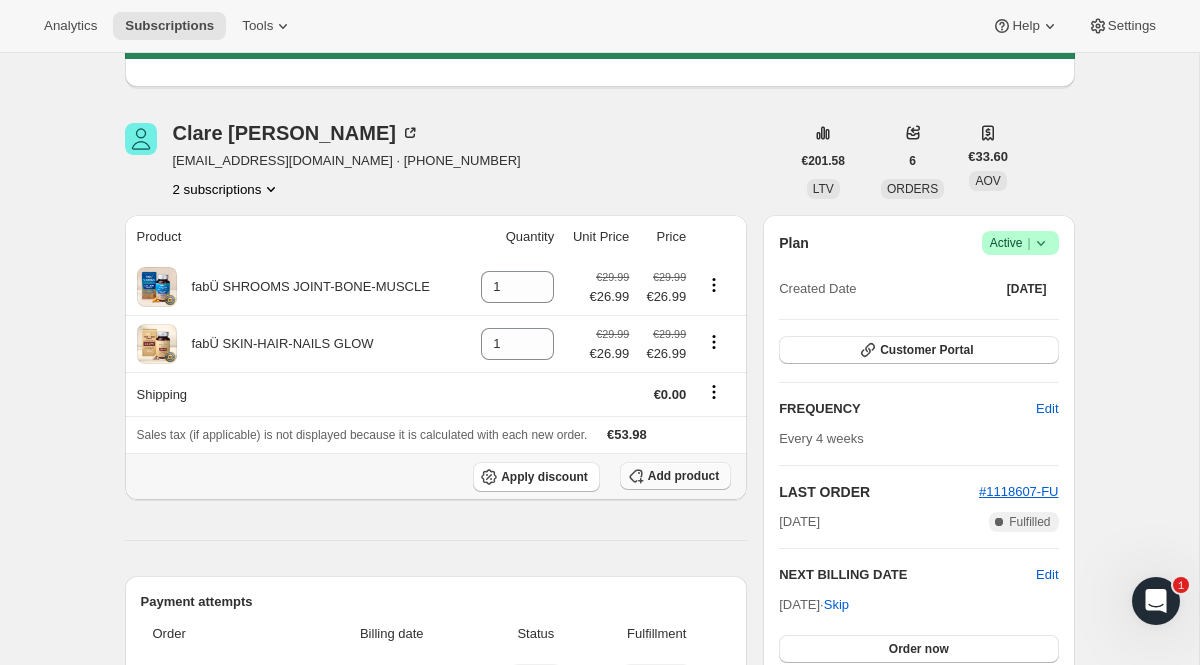 click on "Add product" at bounding box center [675, 476] 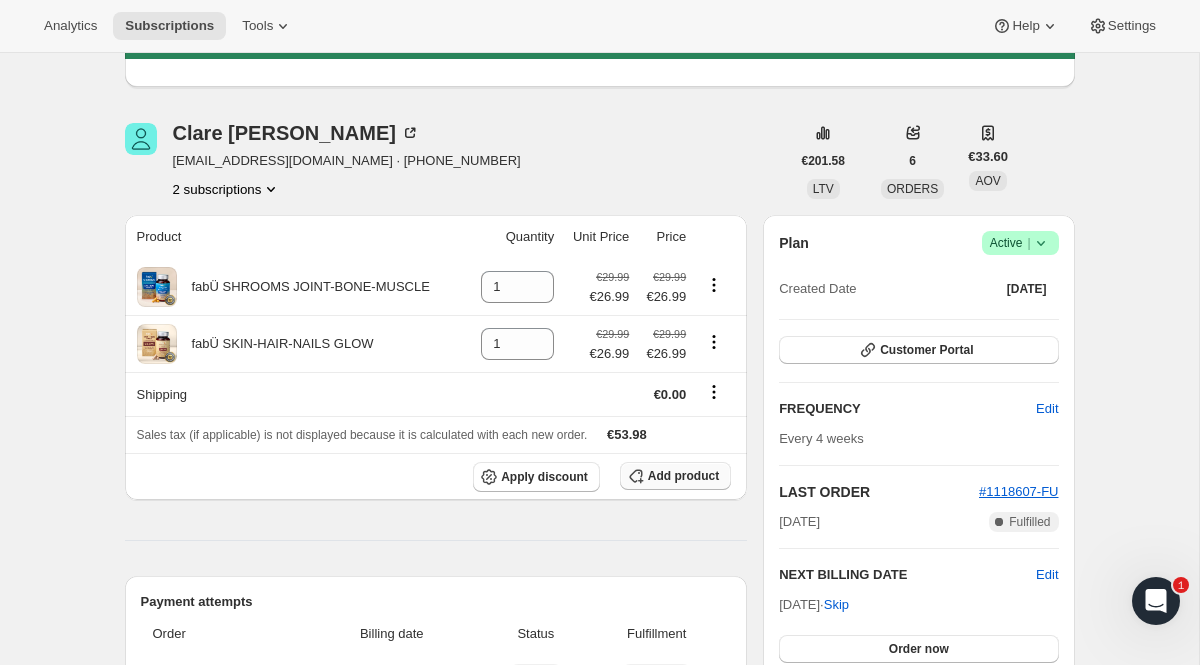 scroll, scrollTop: 0, scrollLeft: 0, axis: both 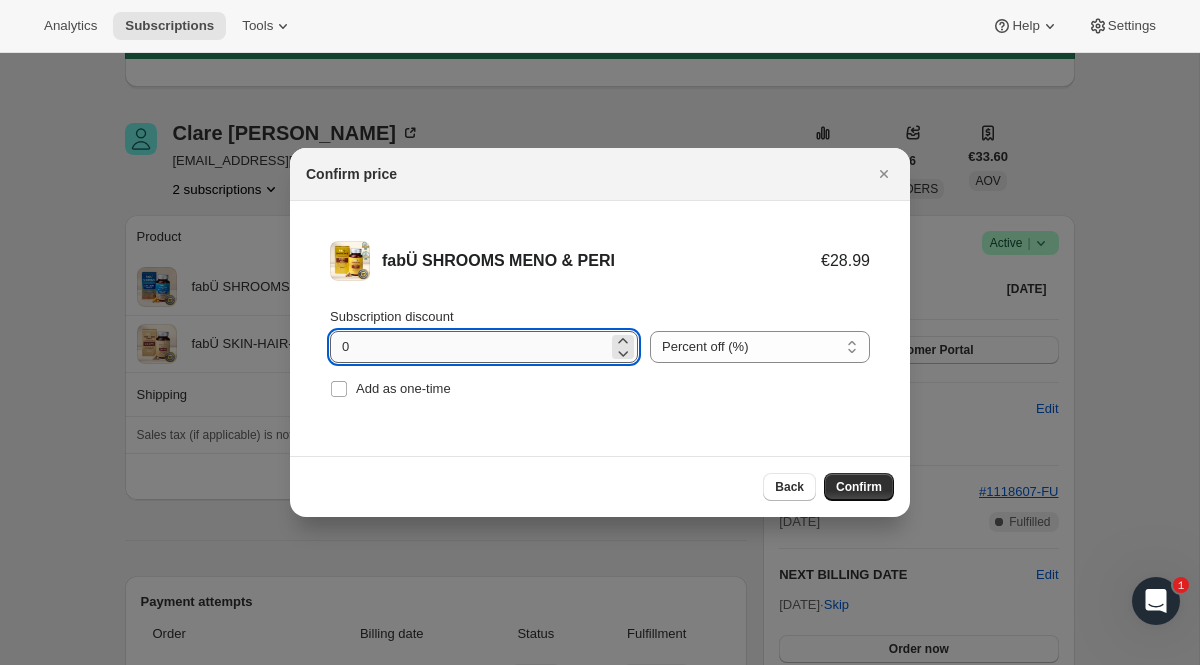 click on "0" at bounding box center [469, 347] 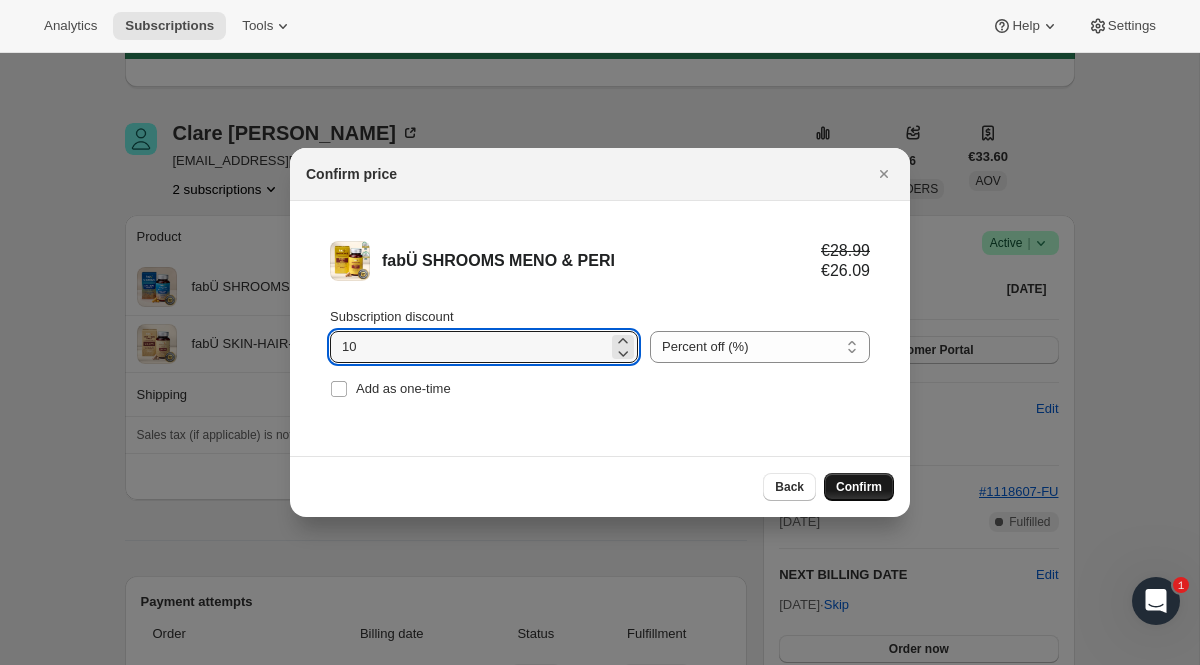 type on "10" 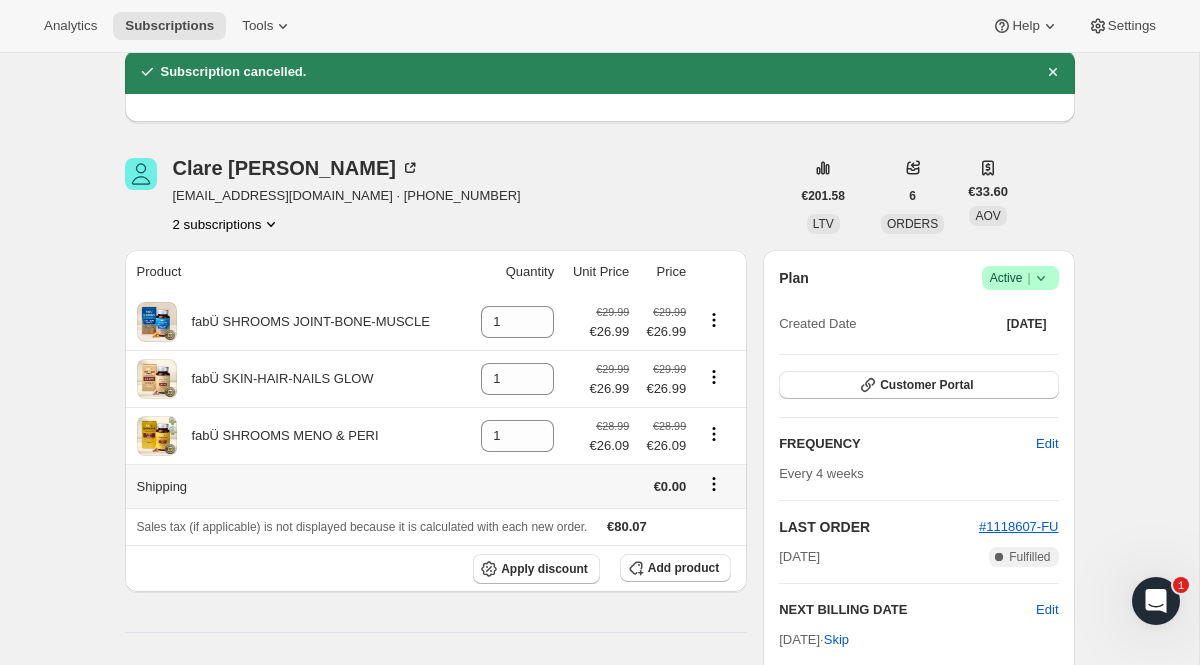 scroll, scrollTop: 0, scrollLeft: 0, axis: both 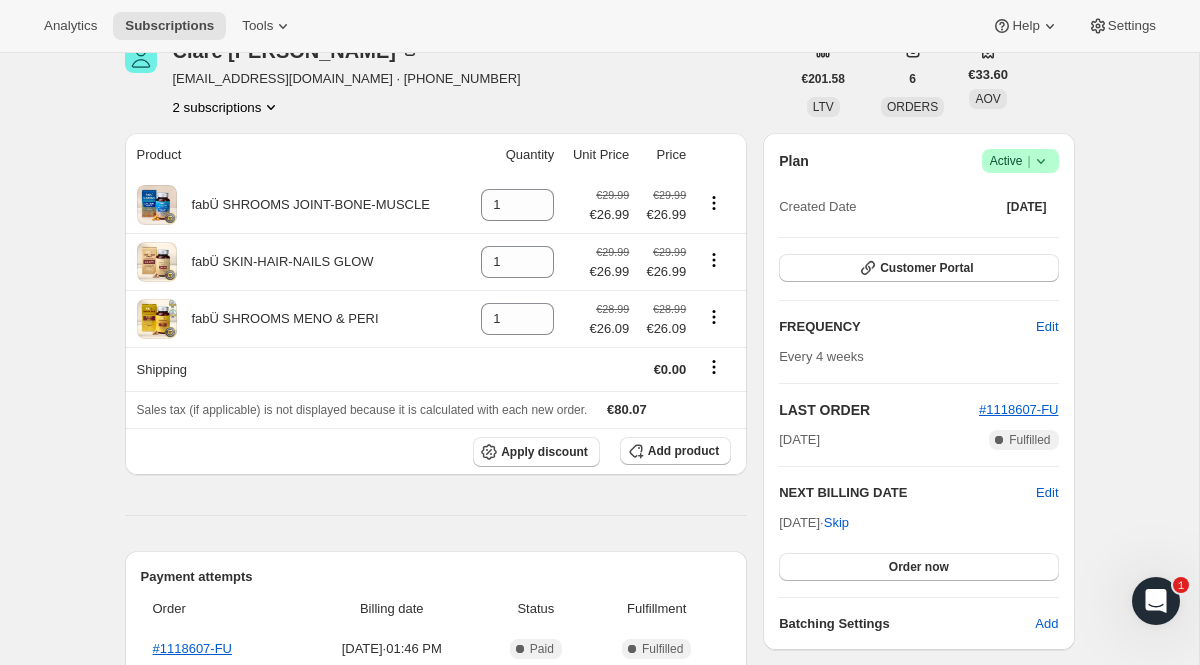 click on "NEXT BILLING DATE Edit [DATE]   ·  Skip Order now" at bounding box center [918, 532] 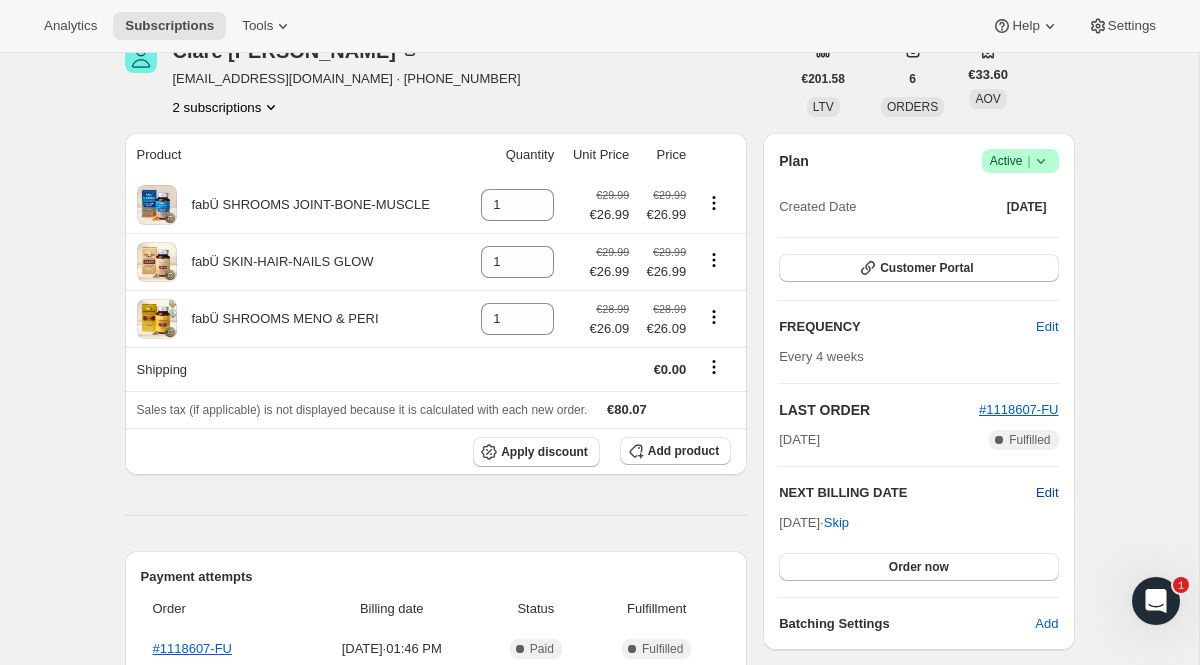 click on "Edit" at bounding box center (1047, 493) 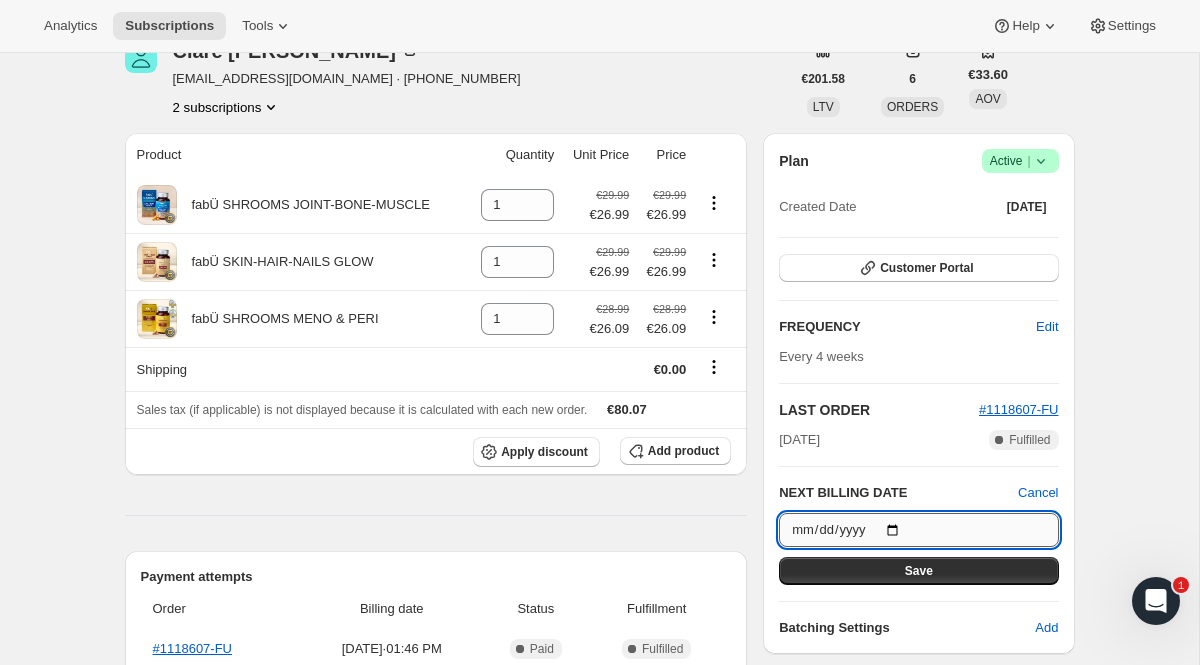 click on "[DATE]" at bounding box center (918, 530) 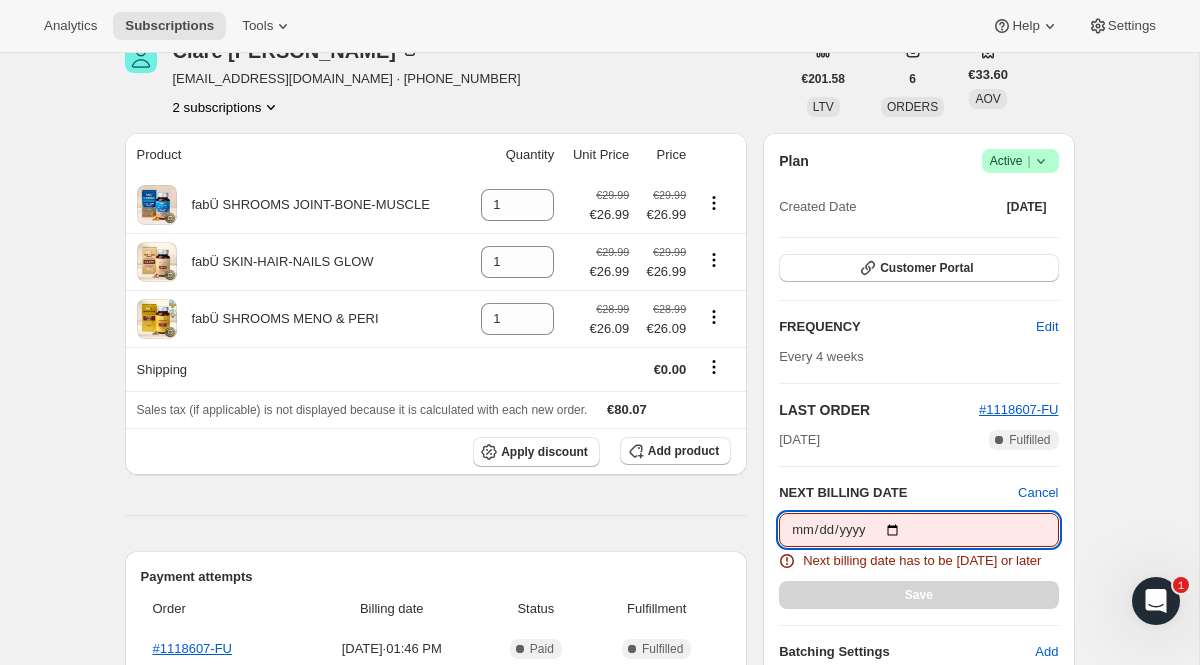 type on "[DATE]" 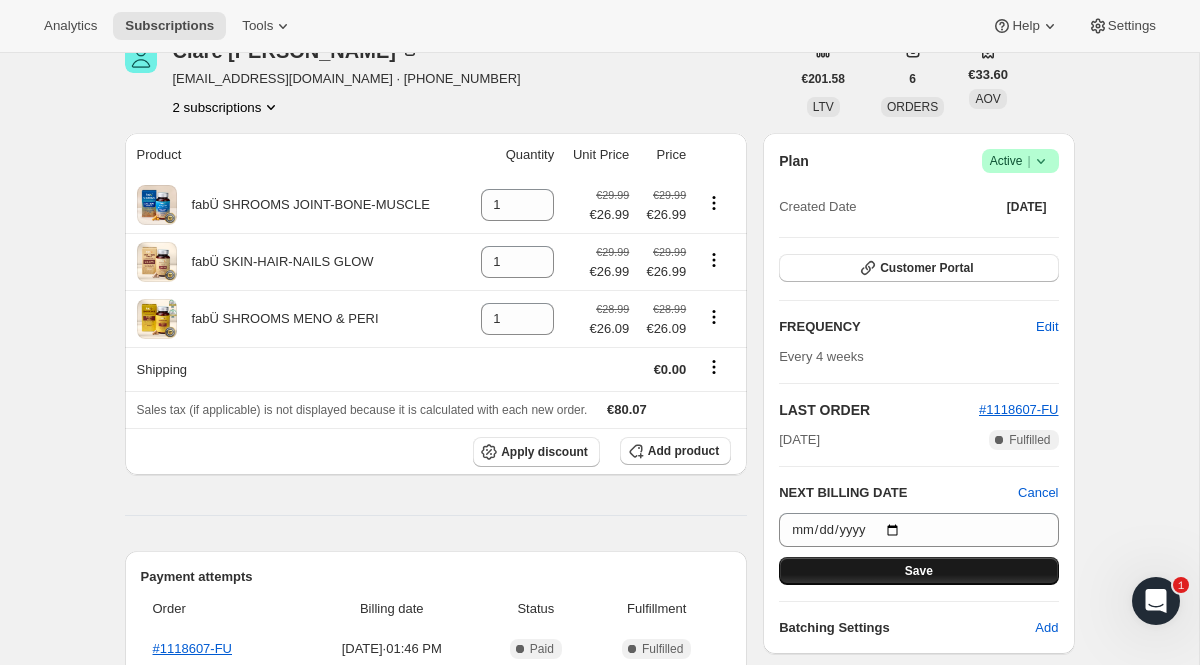 click on "Save" at bounding box center (919, 571) 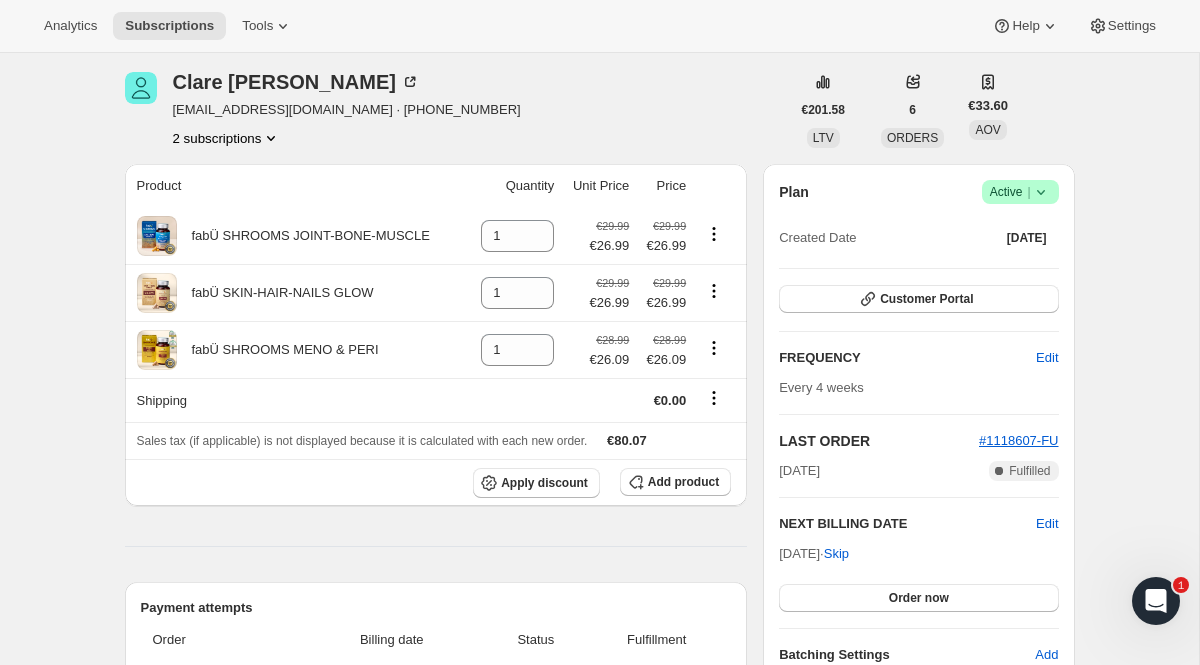 scroll, scrollTop: 166, scrollLeft: 0, axis: vertical 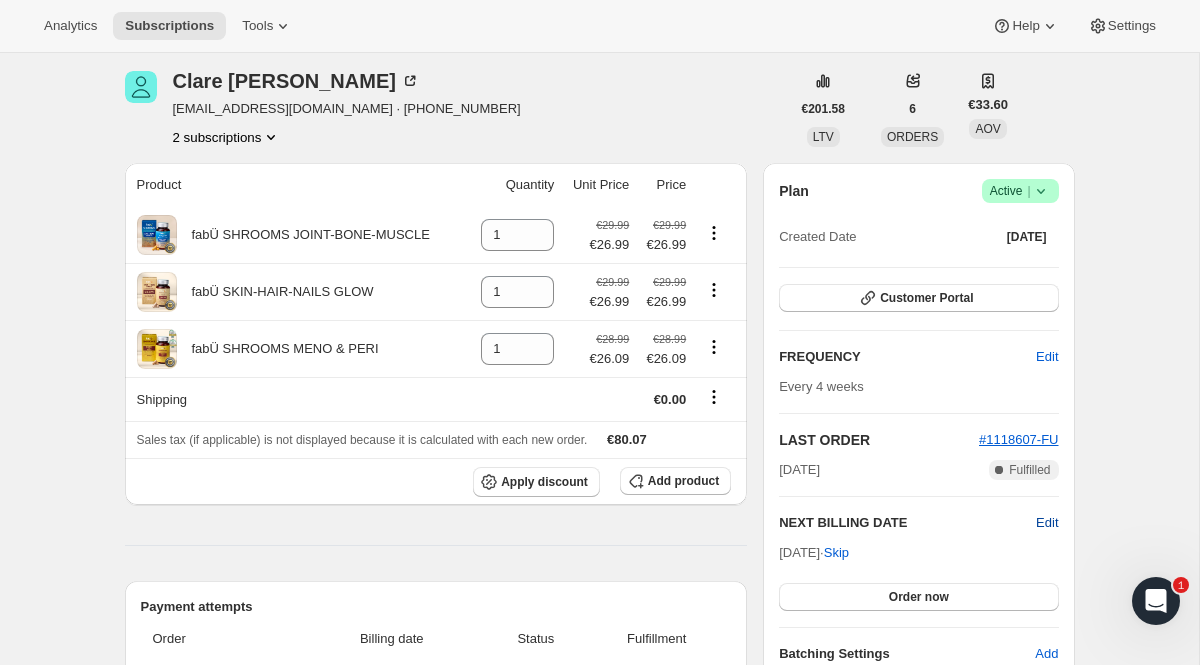 click on "Edit" at bounding box center (1047, 523) 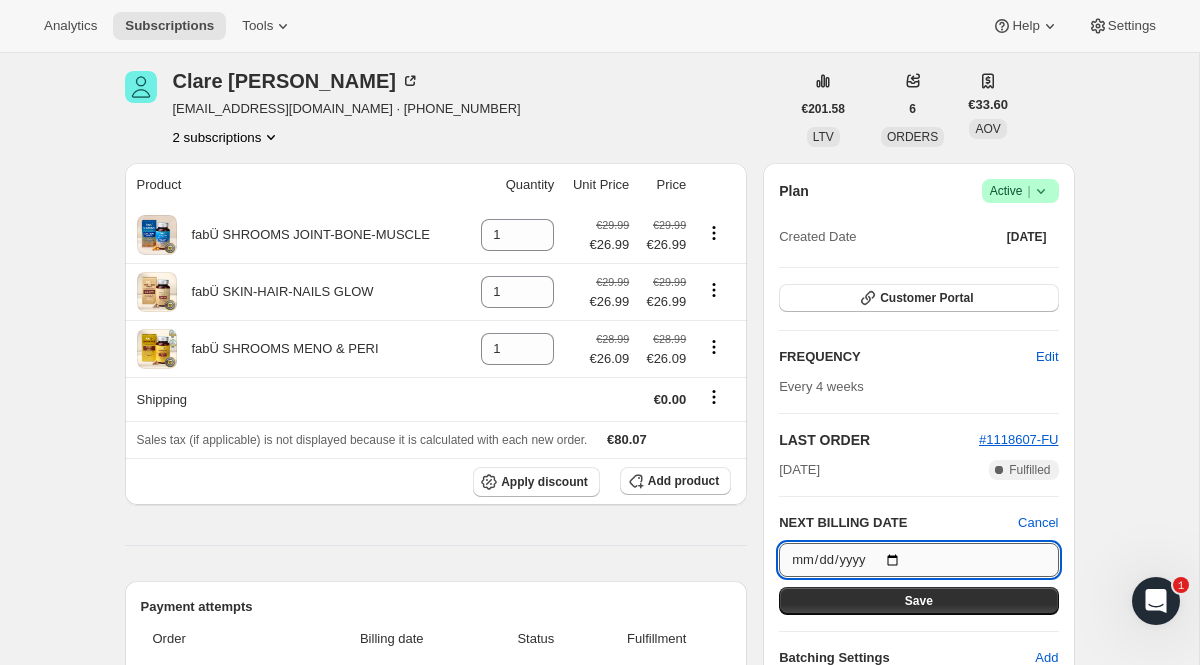click on "[DATE]" at bounding box center [918, 560] 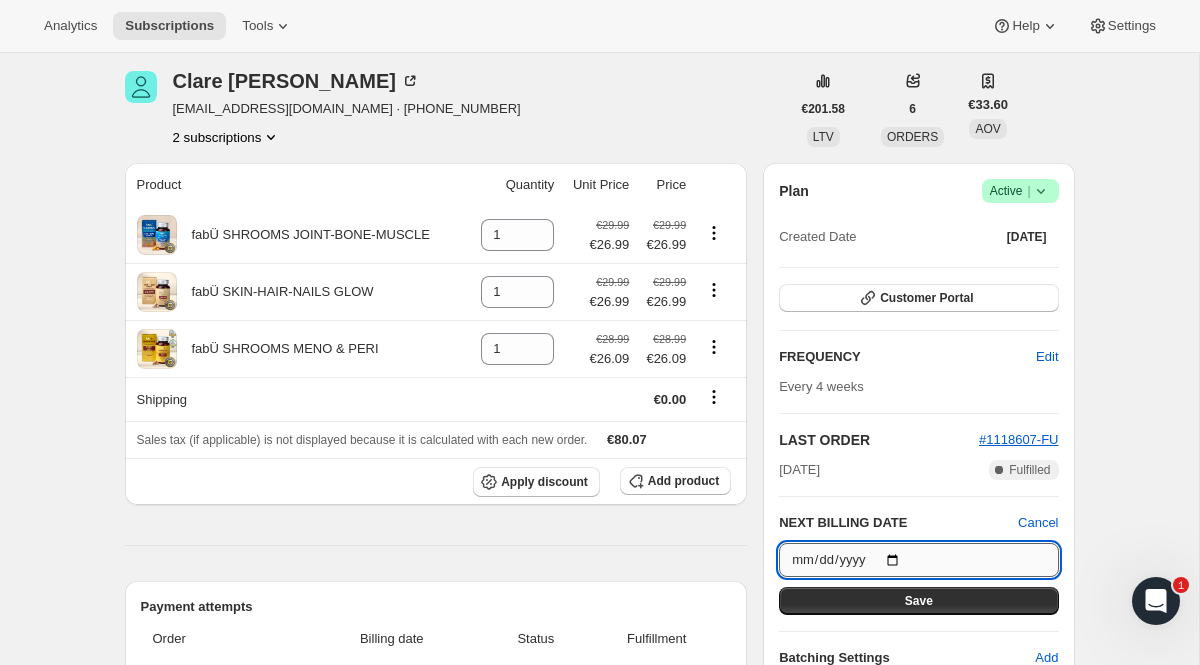 type on "[DATE]" 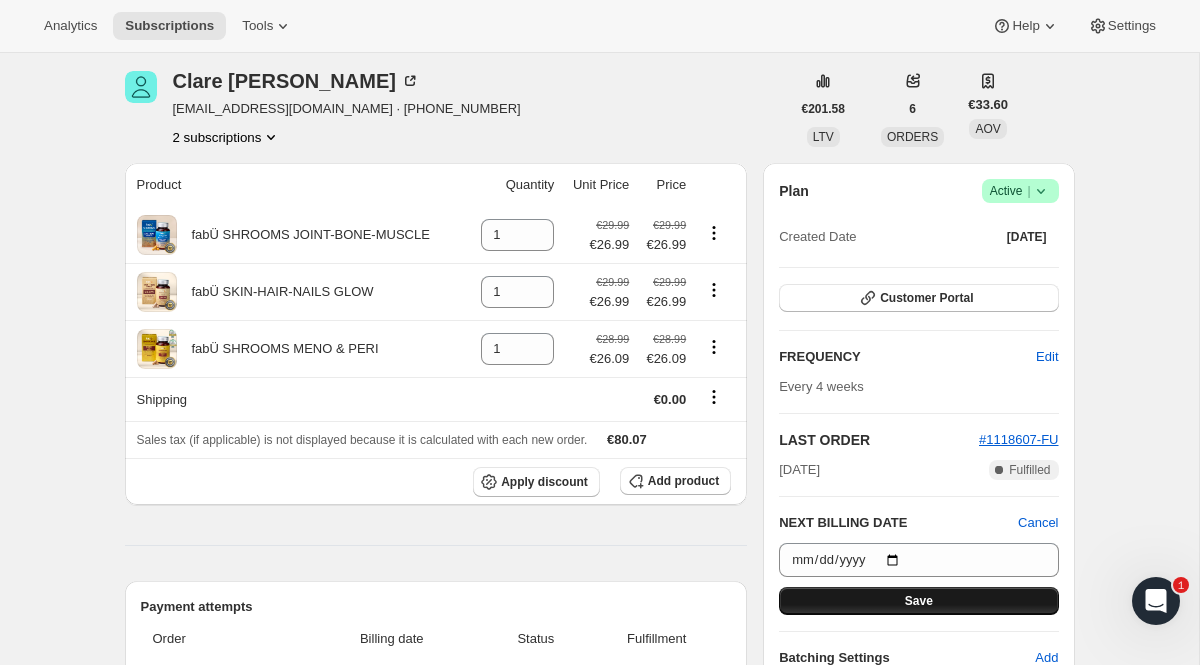 click on "Save" at bounding box center (919, 601) 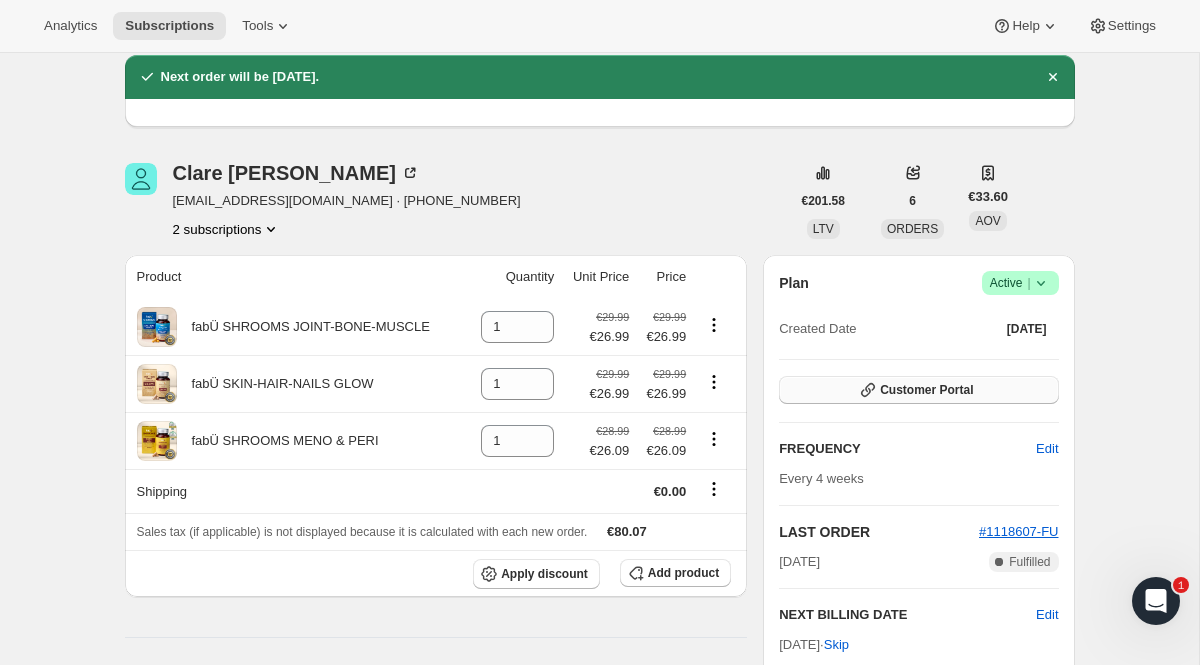 click on "Customer Portal" at bounding box center (926, 390) 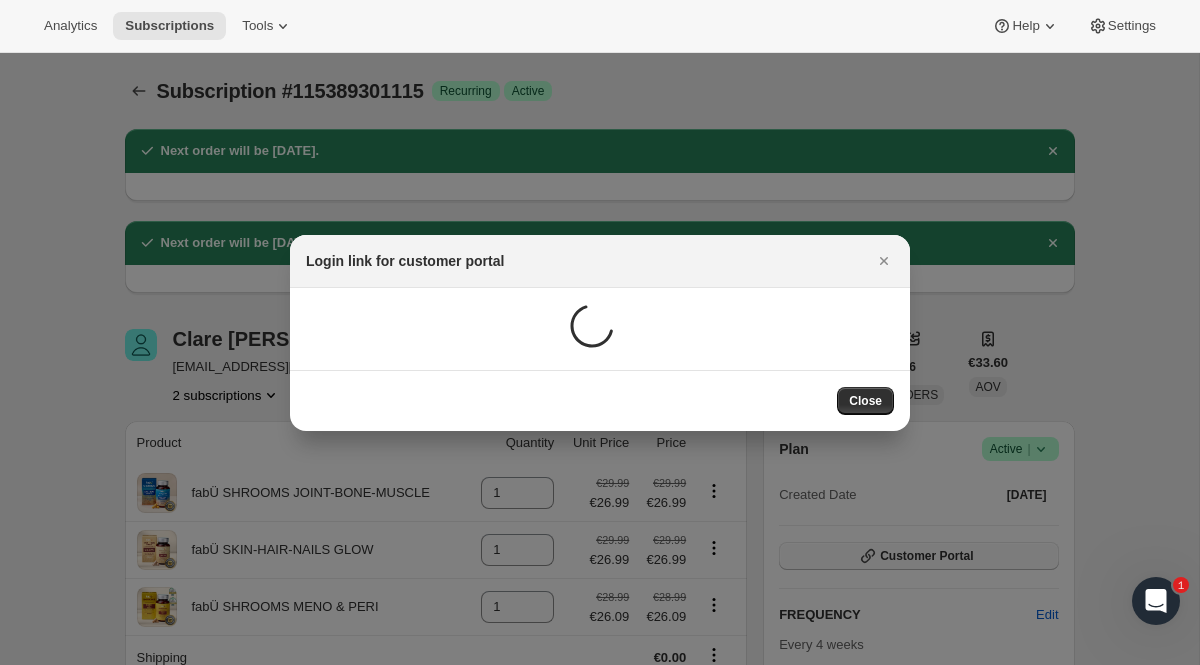 scroll, scrollTop: 0, scrollLeft: 0, axis: both 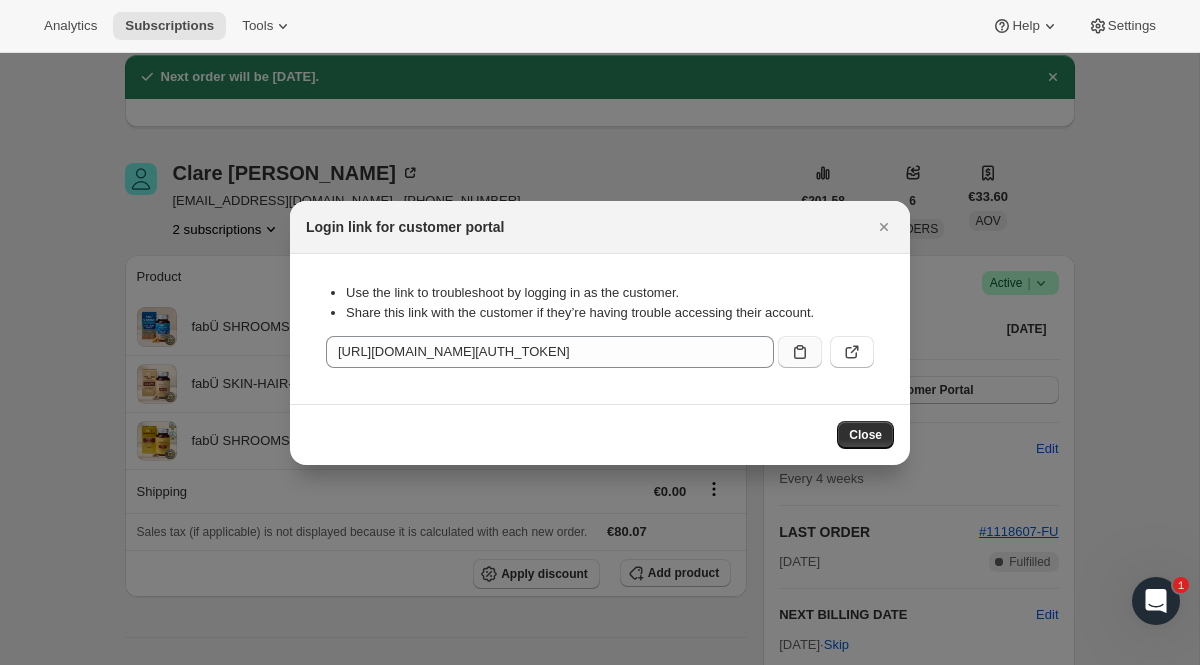 click at bounding box center [800, 352] 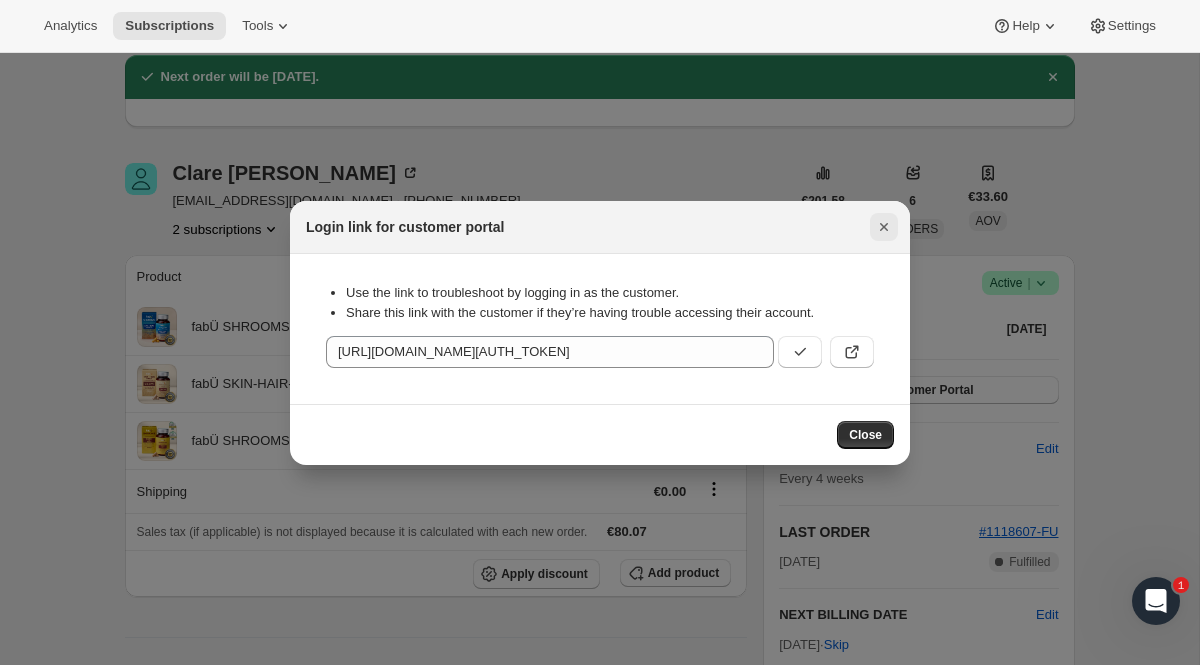 click 